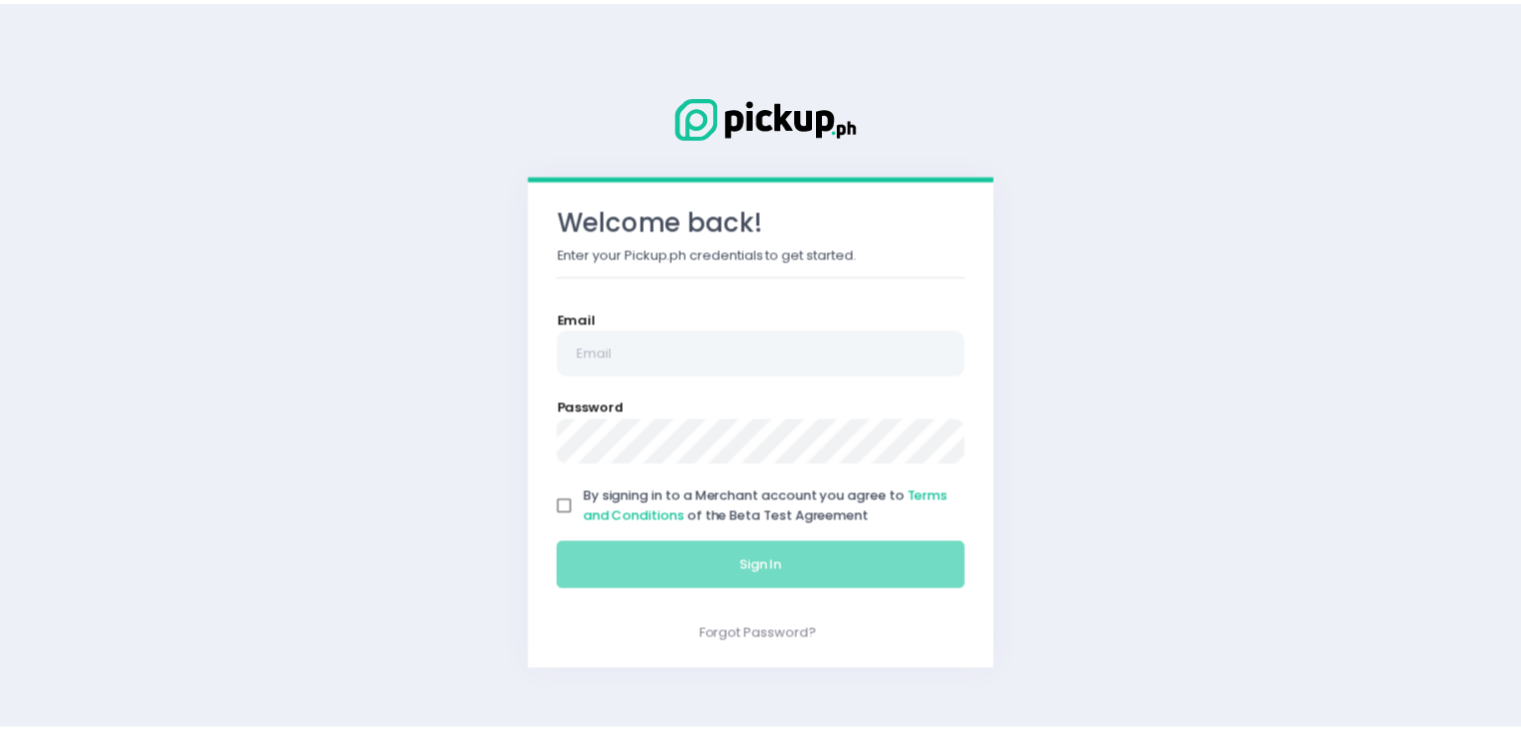 scroll, scrollTop: 0, scrollLeft: 0, axis: both 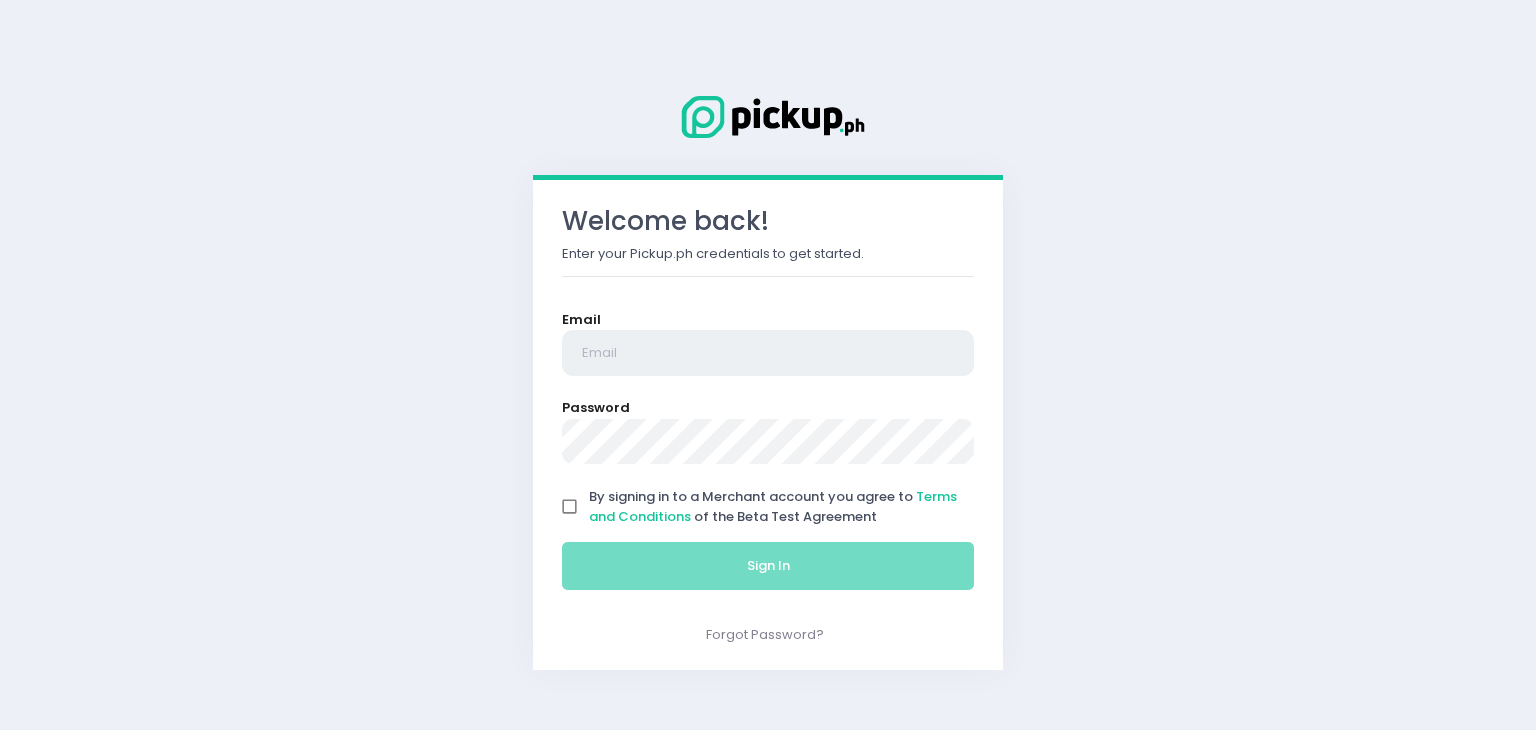 type on "[EMAIL]" 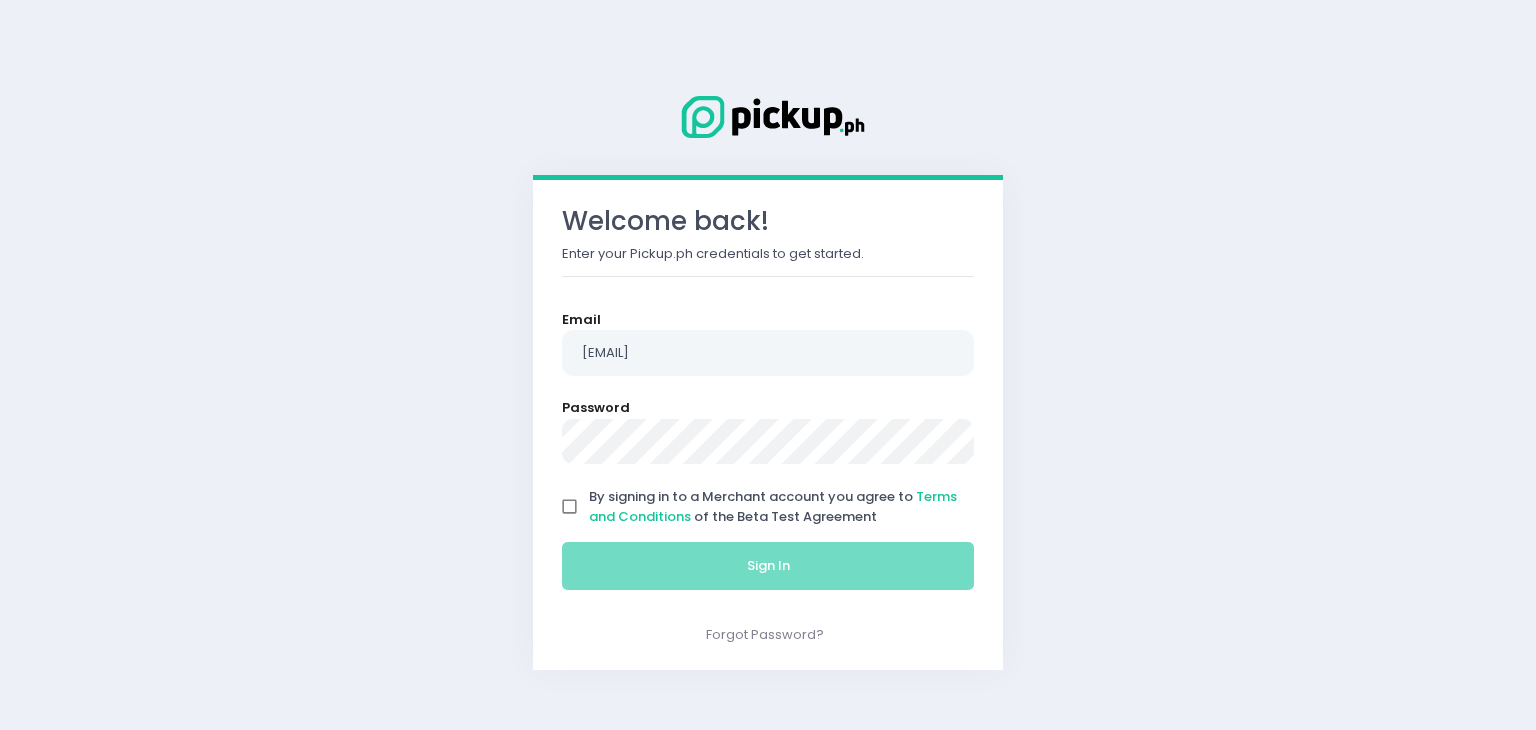 click on "By signing in to a Merchant account you agree to   Terms and Conditions   of the Beta Test Agreement" at bounding box center [570, 507] 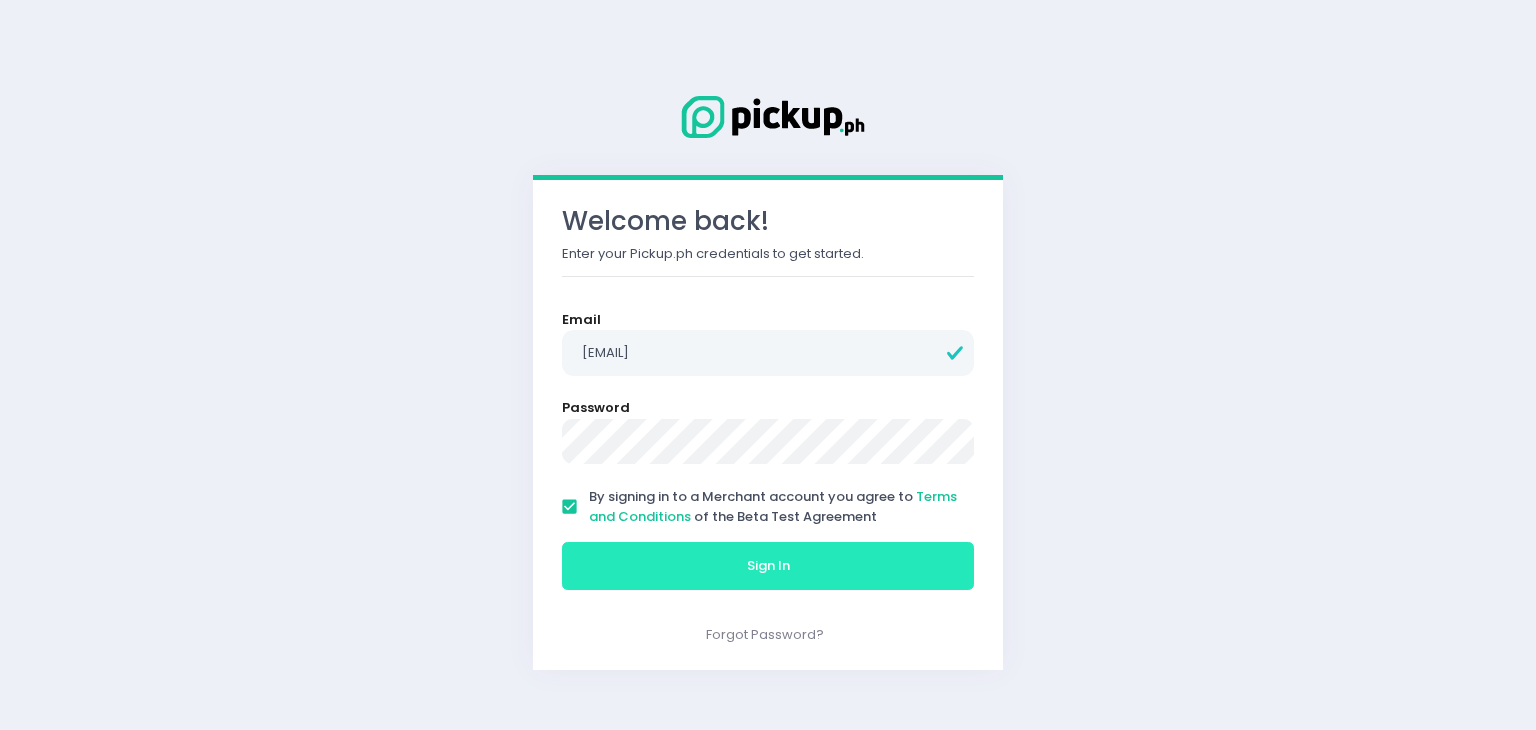 click on "Sign In" at bounding box center (768, 566) 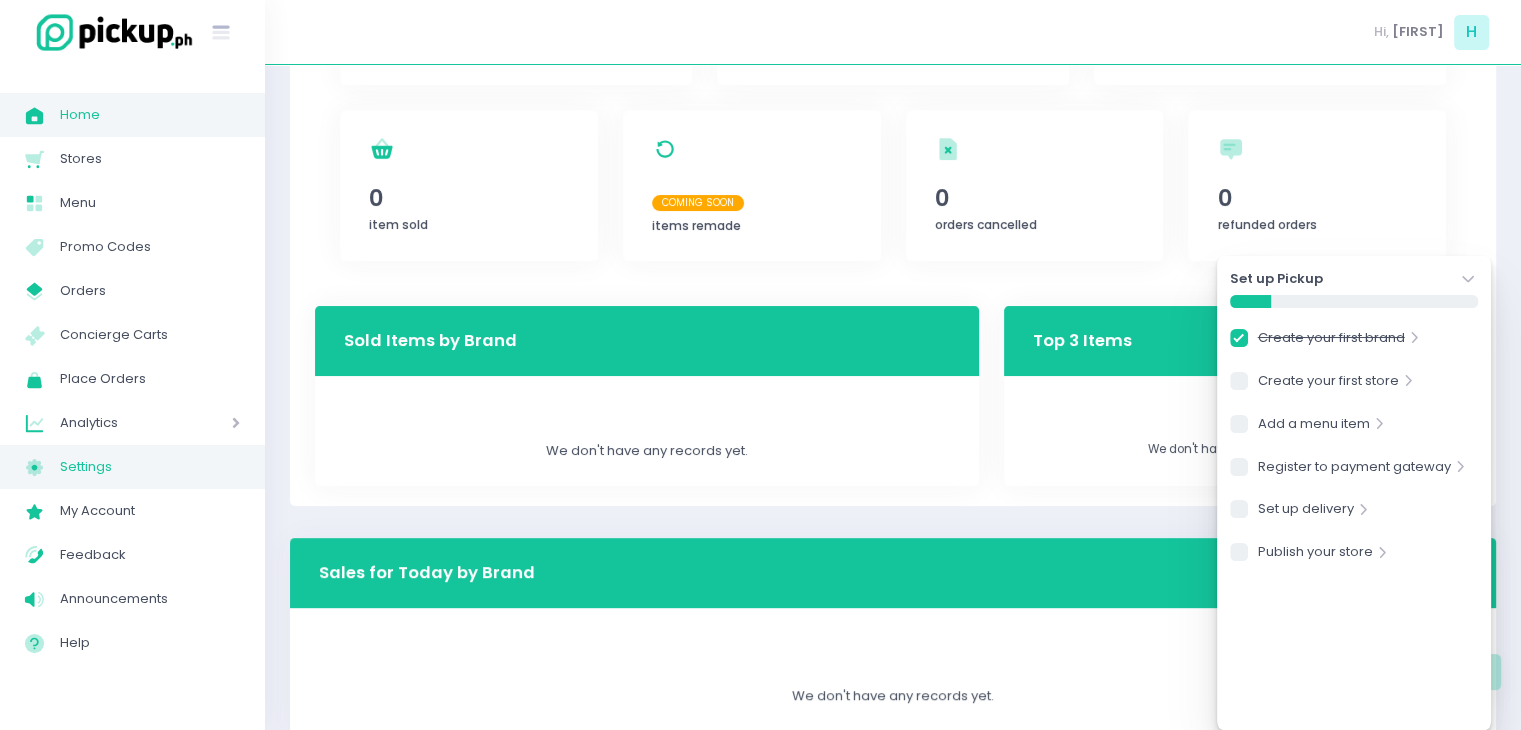 scroll, scrollTop: 133, scrollLeft: 0, axis: vertical 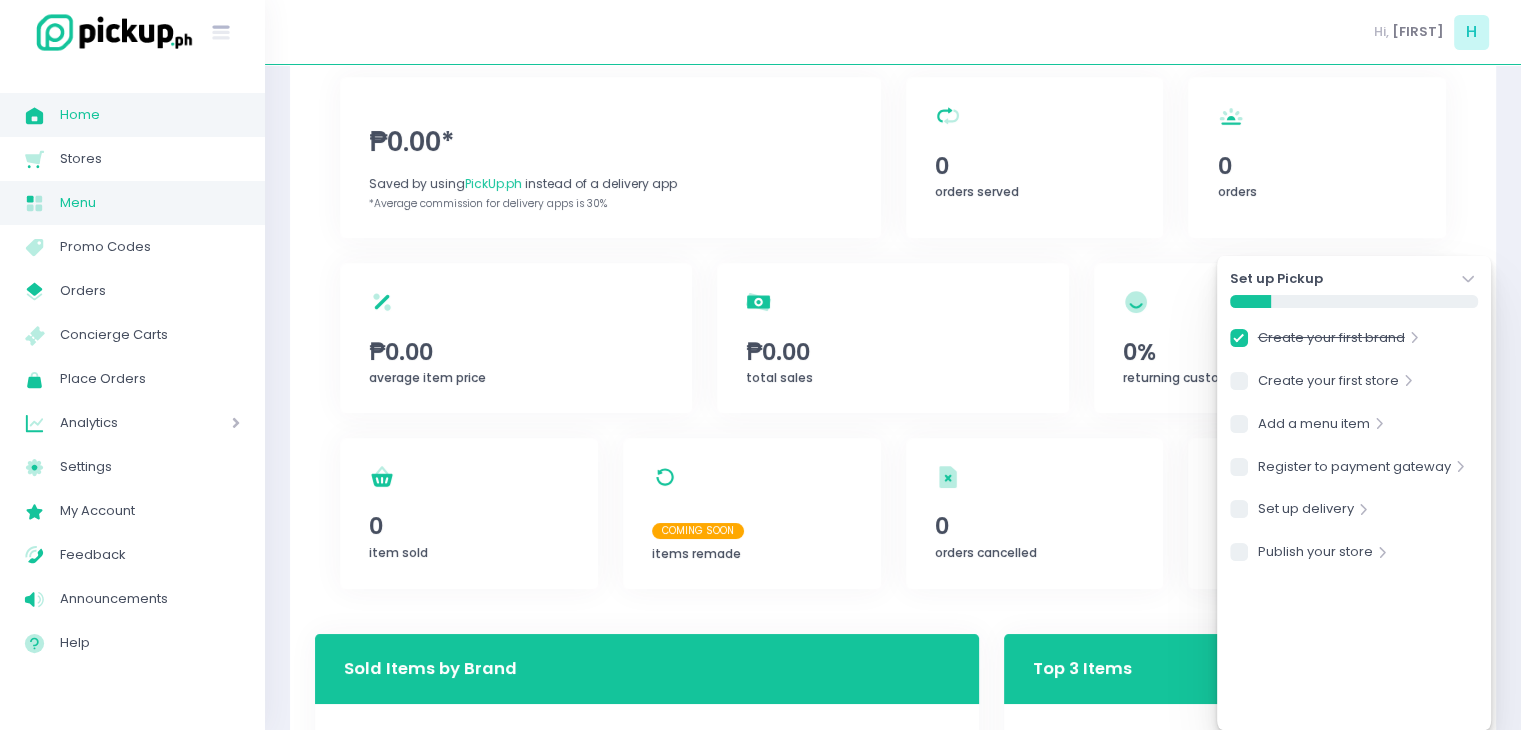 click on "Menu" at bounding box center [150, 203] 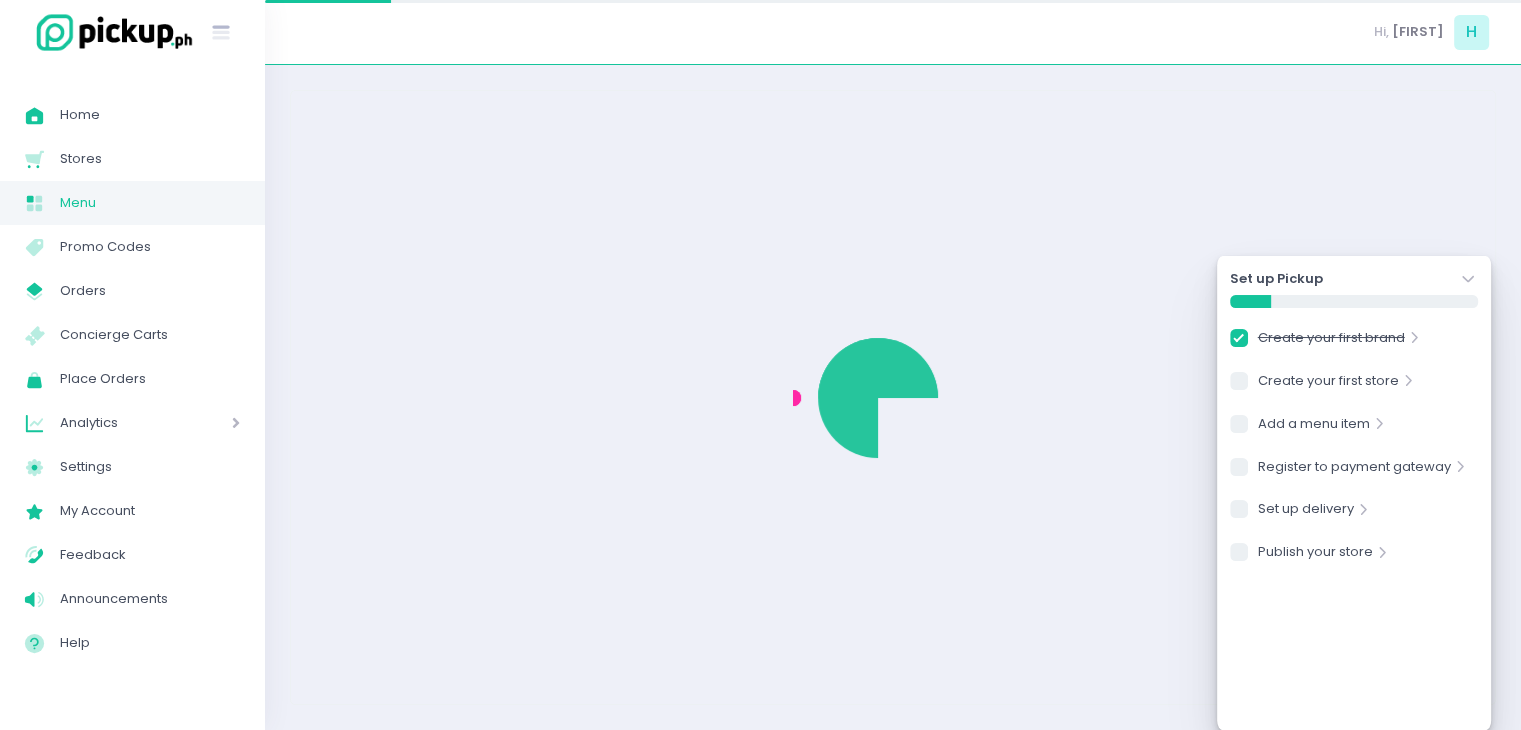 scroll, scrollTop: 0, scrollLeft: 0, axis: both 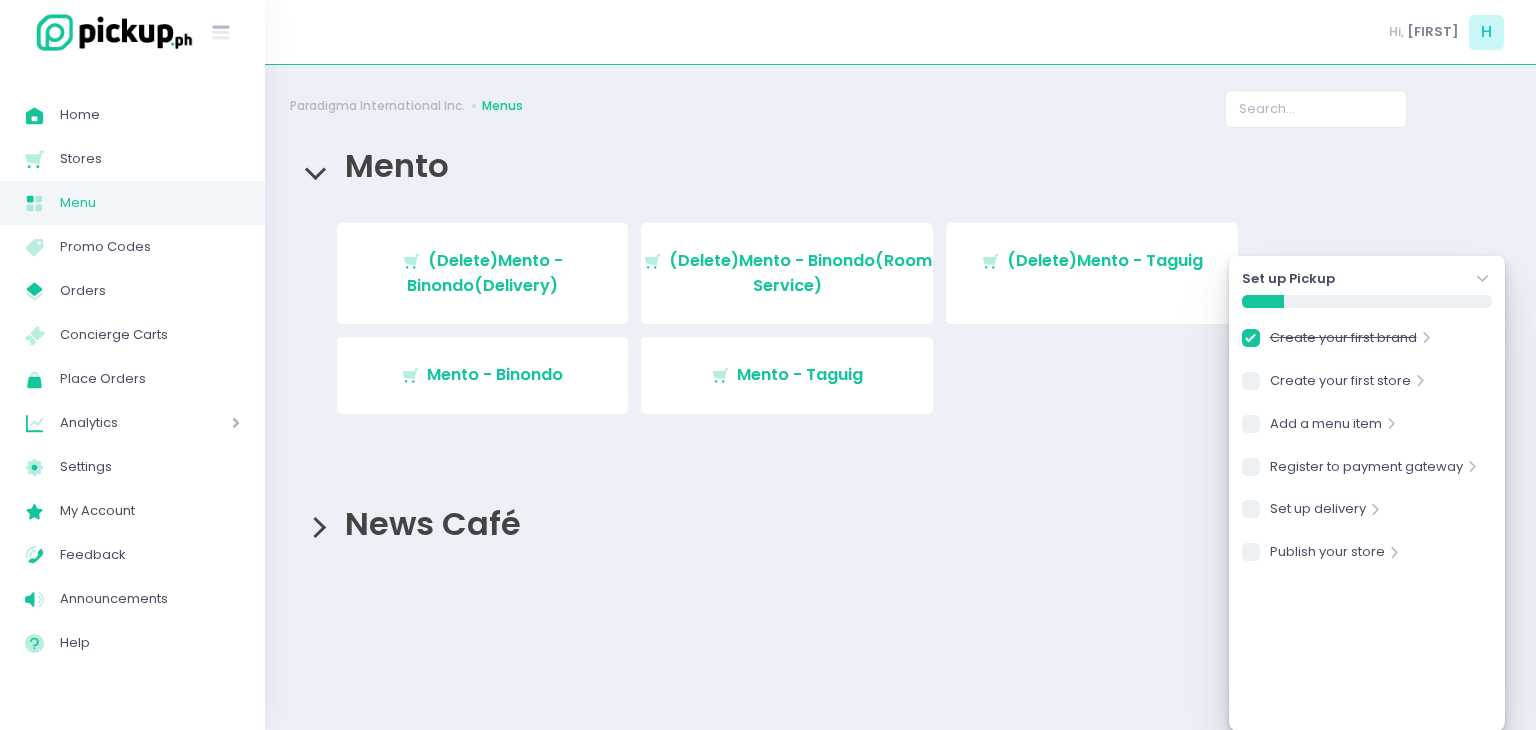 click on "News Café" at bounding box center (428, 523) 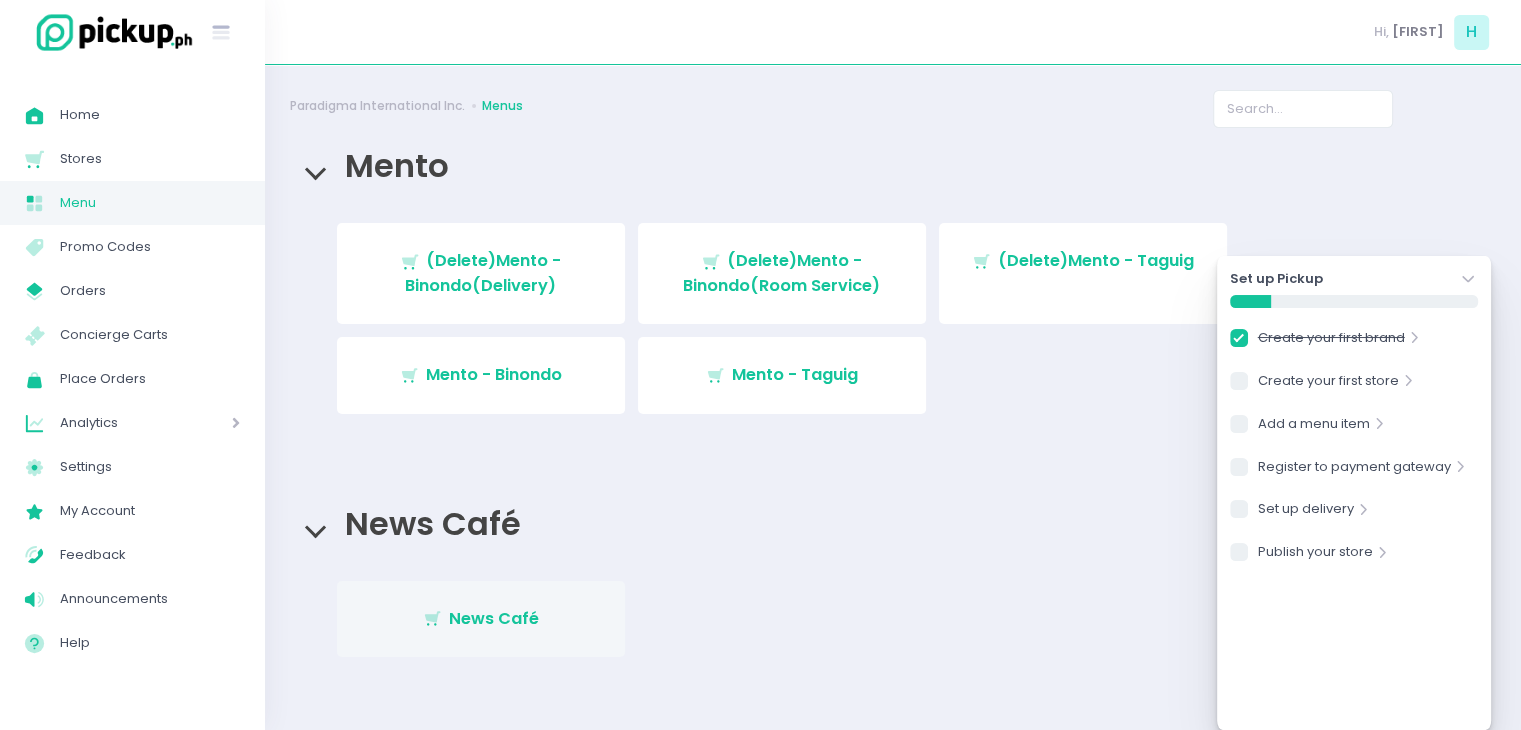 click on "Stockholm-icons / Shopping / Cart1 Created with Sketch. News Café" at bounding box center (481, 619) 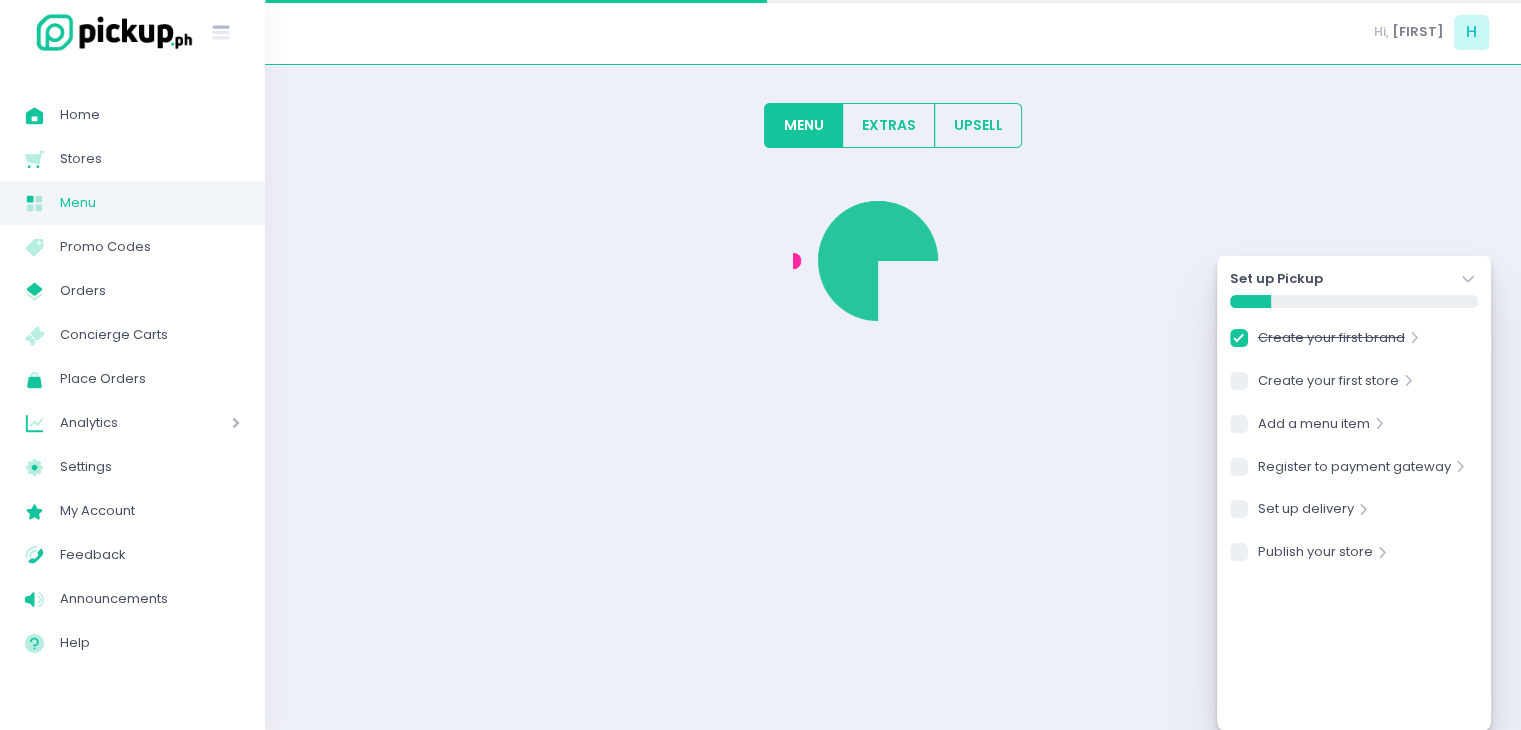 checkbox on "true" 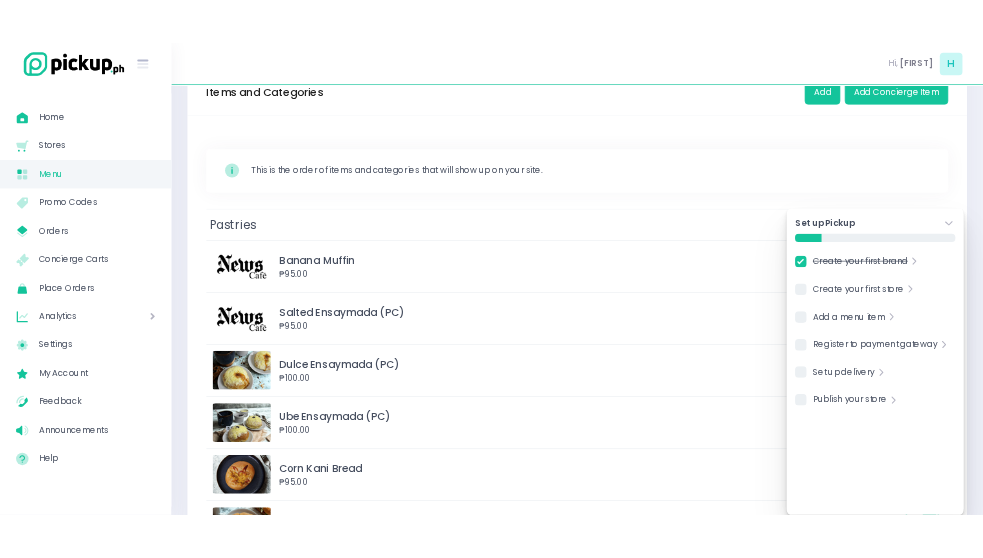 scroll, scrollTop: 100, scrollLeft: 0, axis: vertical 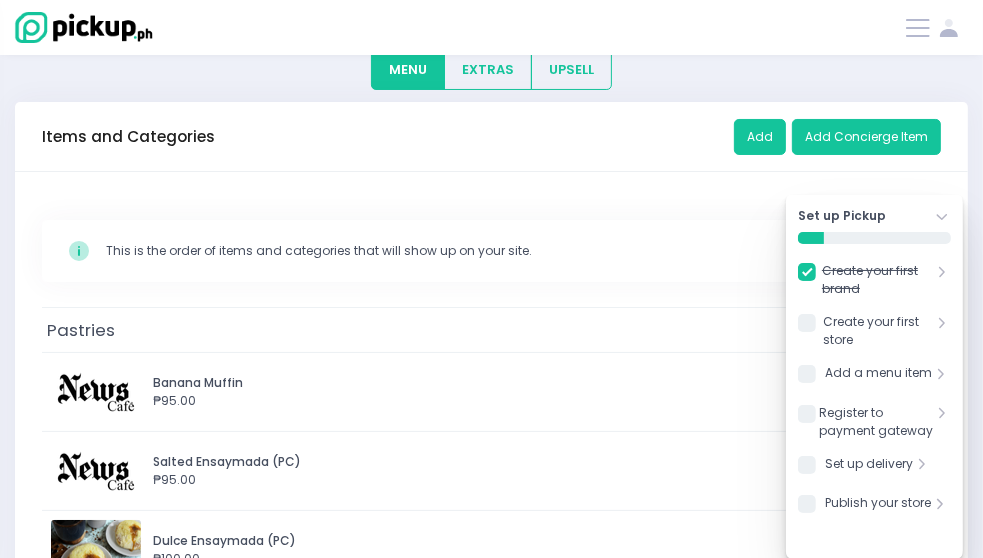 drag, startPoint x: 337, startPoint y: 30, endPoint x: 272, endPoint y: 9, distance: 68.30813 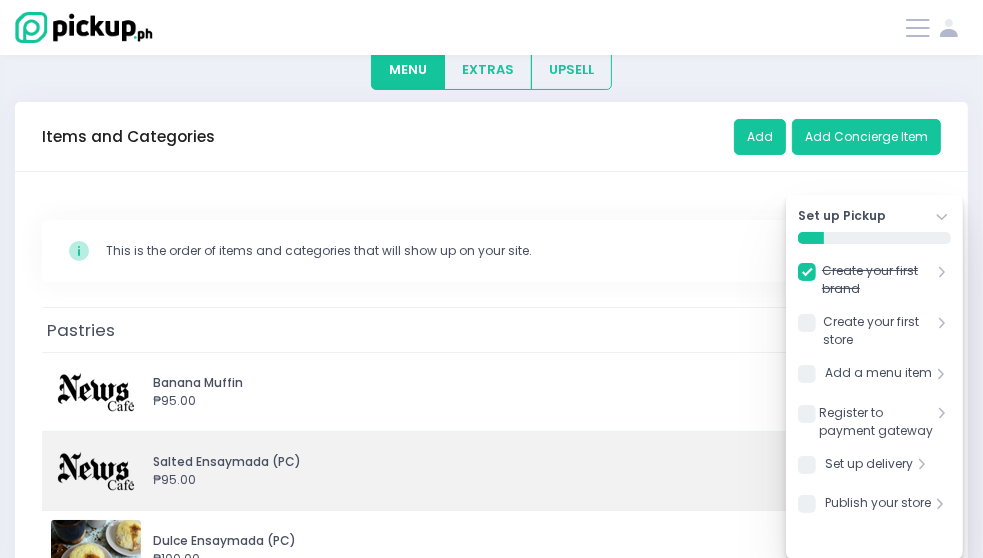 scroll, scrollTop: 200, scrollLeft: 0, axis: vertical 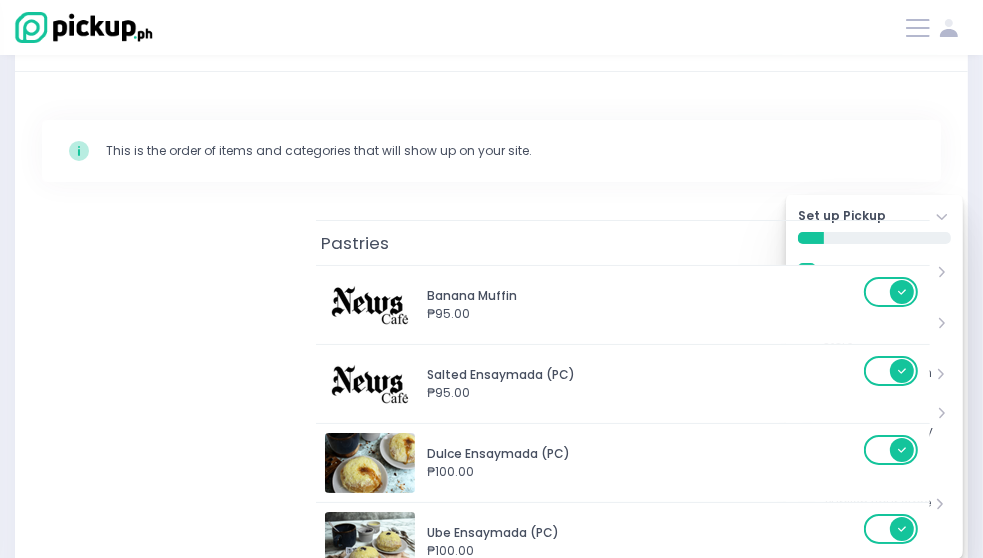 click on "Pastries   Banana Muffin ₱95.00 Salted Ensaymada  (PC) ₱95.00 Dulce Ensaymada (PC) ₱100.00 Ube Ensaymada  (PC) ₱100.00 Corn Kani Bread ₱95.00 Corned Beef Pandesal ₱95.00 Italian Ham  Basket ₱90.00 Pizza Sausage Bread ₱75.00 Cream Cheese Garlic Bread  ₱130.00 Brownies  (PC) ₱110.00 Red Velvet (PC) ₱145.00 Brownies (Box) ₱650.00 Red Velvet  (Box) ₱850.00 Caramel Bar (Box) ₱550.00 Revel Bar (Box) ₱850.00   Whole Cakes   Mocha Cake ₱1,100.00 Chocolate Cake ₱1,000.00 Ube Cake  ₱1,000.00 Red Velvet Cake ₱1,100.00 Mango Cream Cake ₱1,100.00 Blueberry Cheesecake  ₱1,500.00 Rainbow Cake  ₱1,500.00   Cookies   Chocolate Chunks  ₱110.00 Chocolate Chunks w/ Walnut ₱110.00 Smore's ₱110.00 Cashew Peanut Butter  ₱110.00 Matcha w/ Almond & White Coffee ₱120.00 Oatmeal Raisin w/ Dates ₱110.00 Salted Caramel Coffee ₱110.00 Tropical Oatmeal ₱110.00 Green Mango ₱110.00 Cranberry ₱110.00   Sandwiches   Chicken Salad Sandwich ₱150.00 Ham and Cheese Sandwich" at bounding box center [491, 5153] 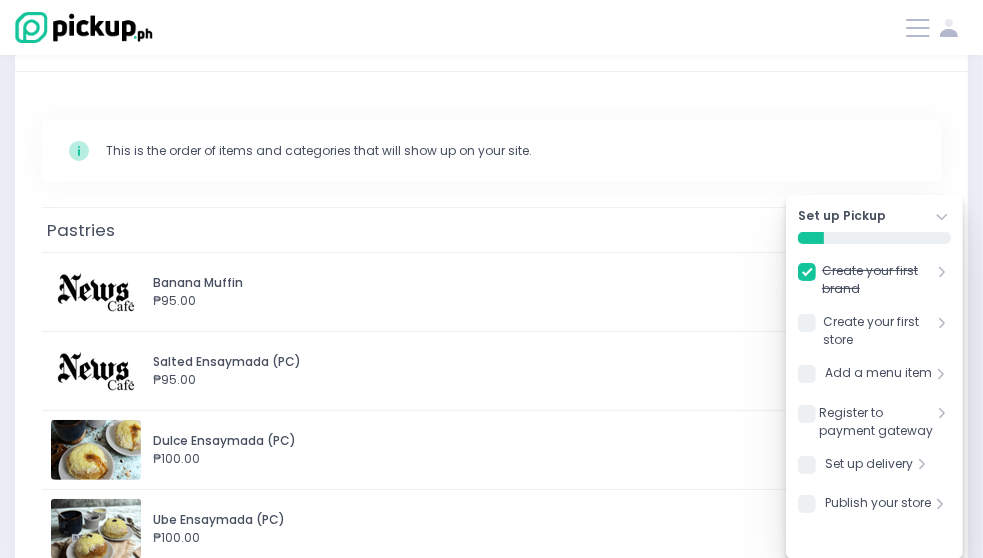 click on "Pastries" at bounding box center [491, 230] 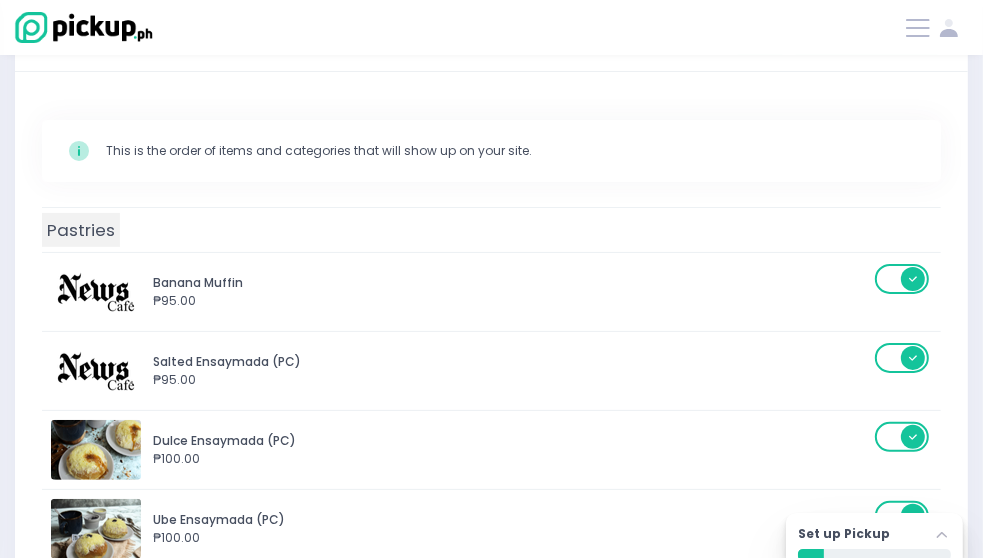 click on "Pastries" at bounding box center (81, 230) 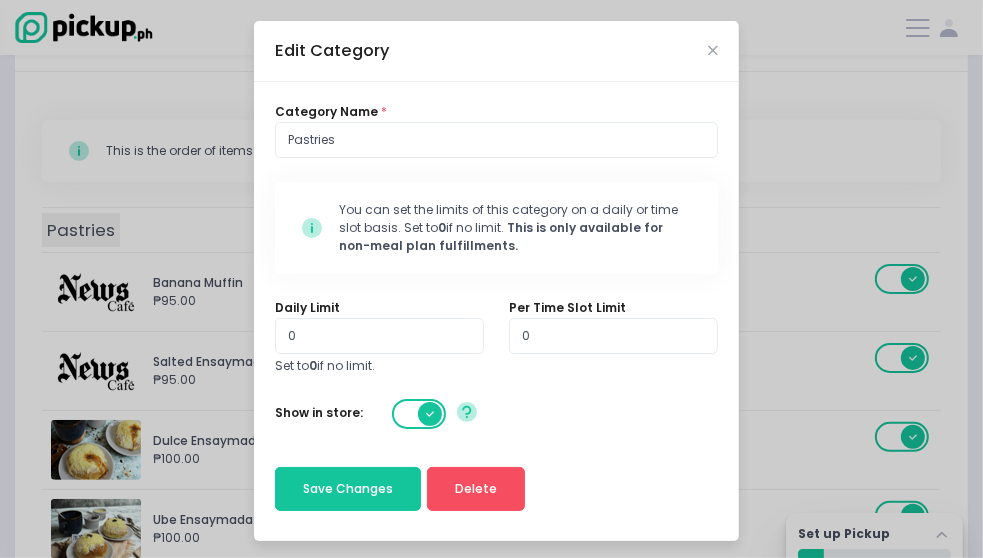 click on "Category Name   *   Pastries Stockholm-icons / Code / Info-circle Created with Sketch. You can set the limits of this category on a daily or time slot basis. Set to  0  if no limit.   This is only available for non-meal plan fulfillments.   Daily Limit     0 Set to  0  if no limit.   Per Time Slot Limit     0 Show in store: Created with Sketch. Save Changes Delete" at bounding box center (496, 311) 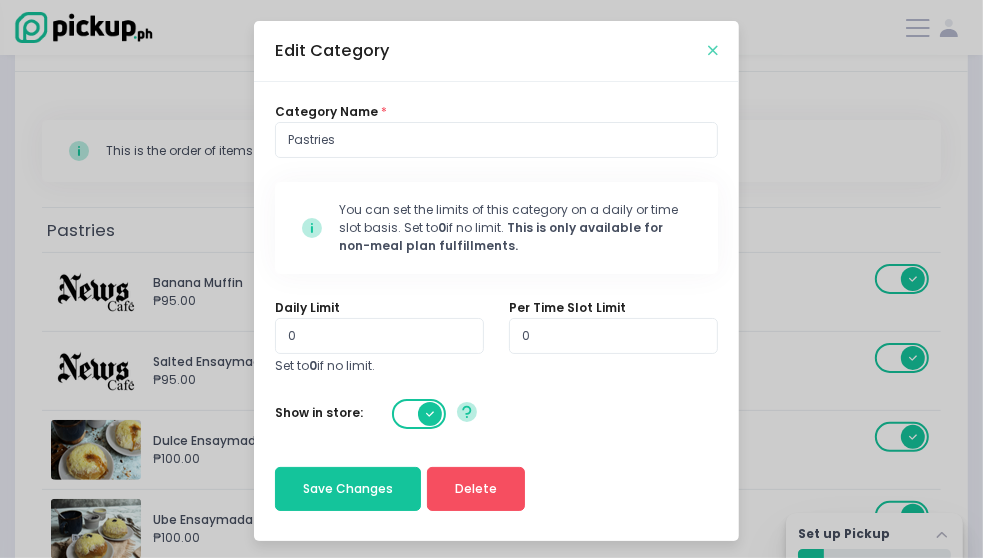 click at bounding box center [713, 50] 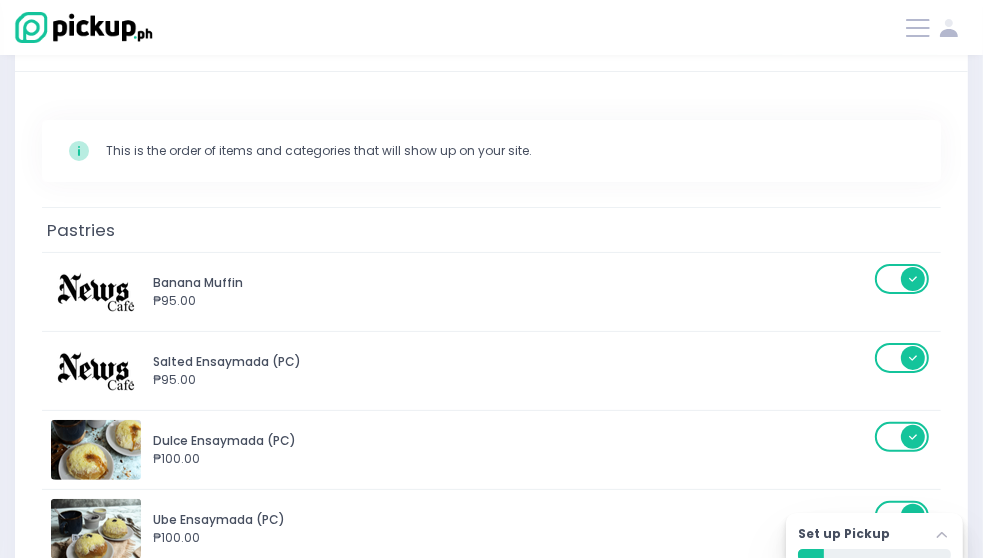 drag, startPoint x: 370, startPoint y: 253, endPoint x: 479, endPoint y: 220, distance: 113.88591 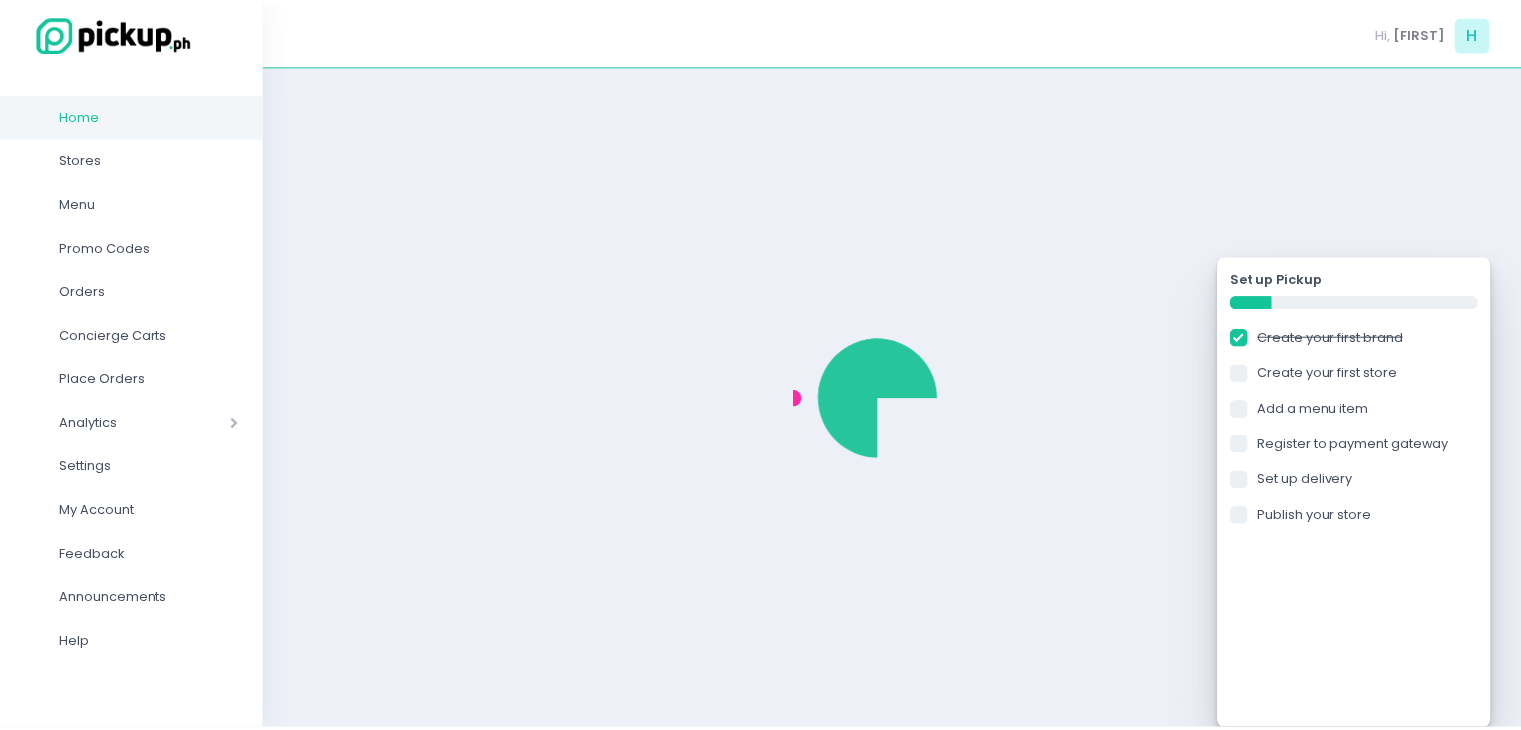 scroll, scrollTop: 0, scrollLeft: 0, axis: both 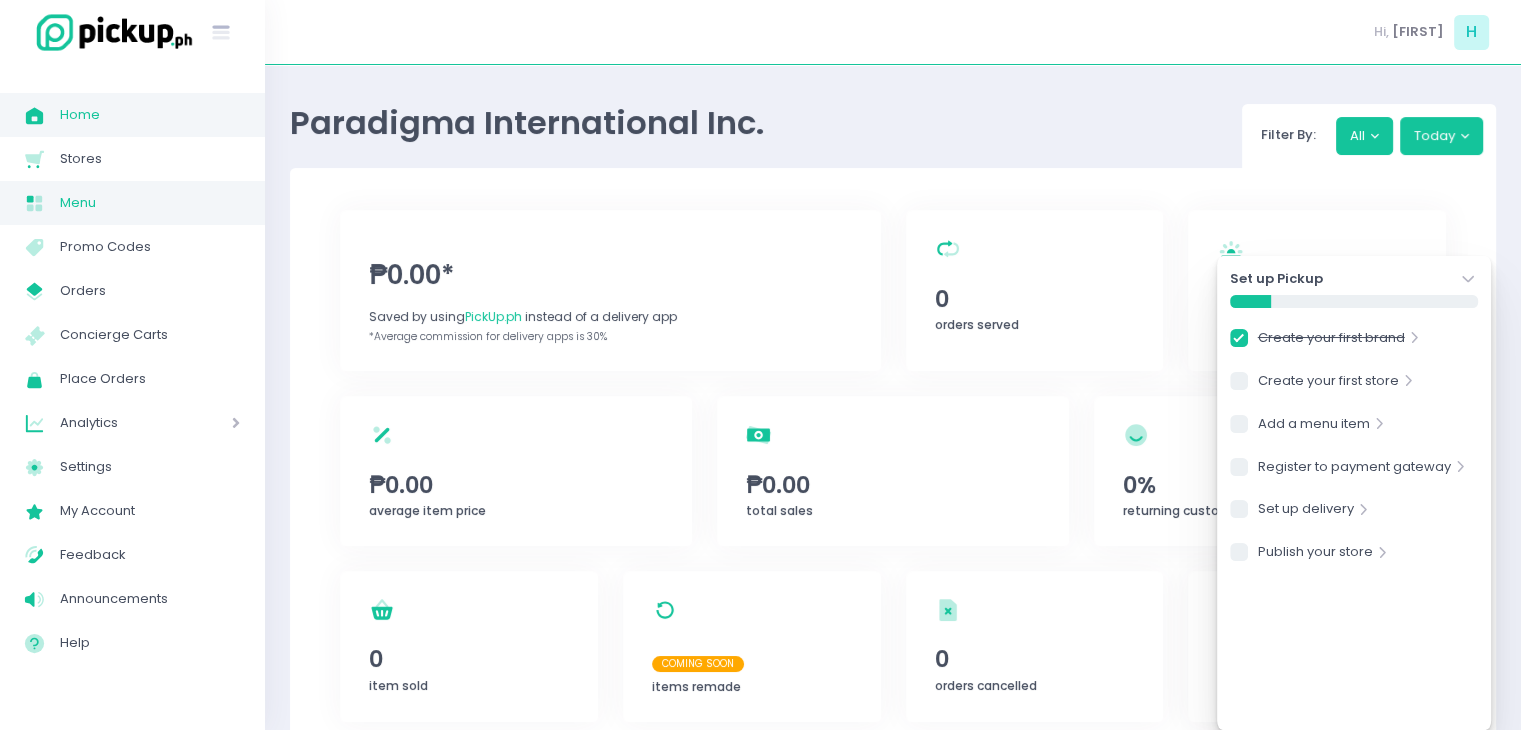 click on "Menu" at bounding box center (150, 203) 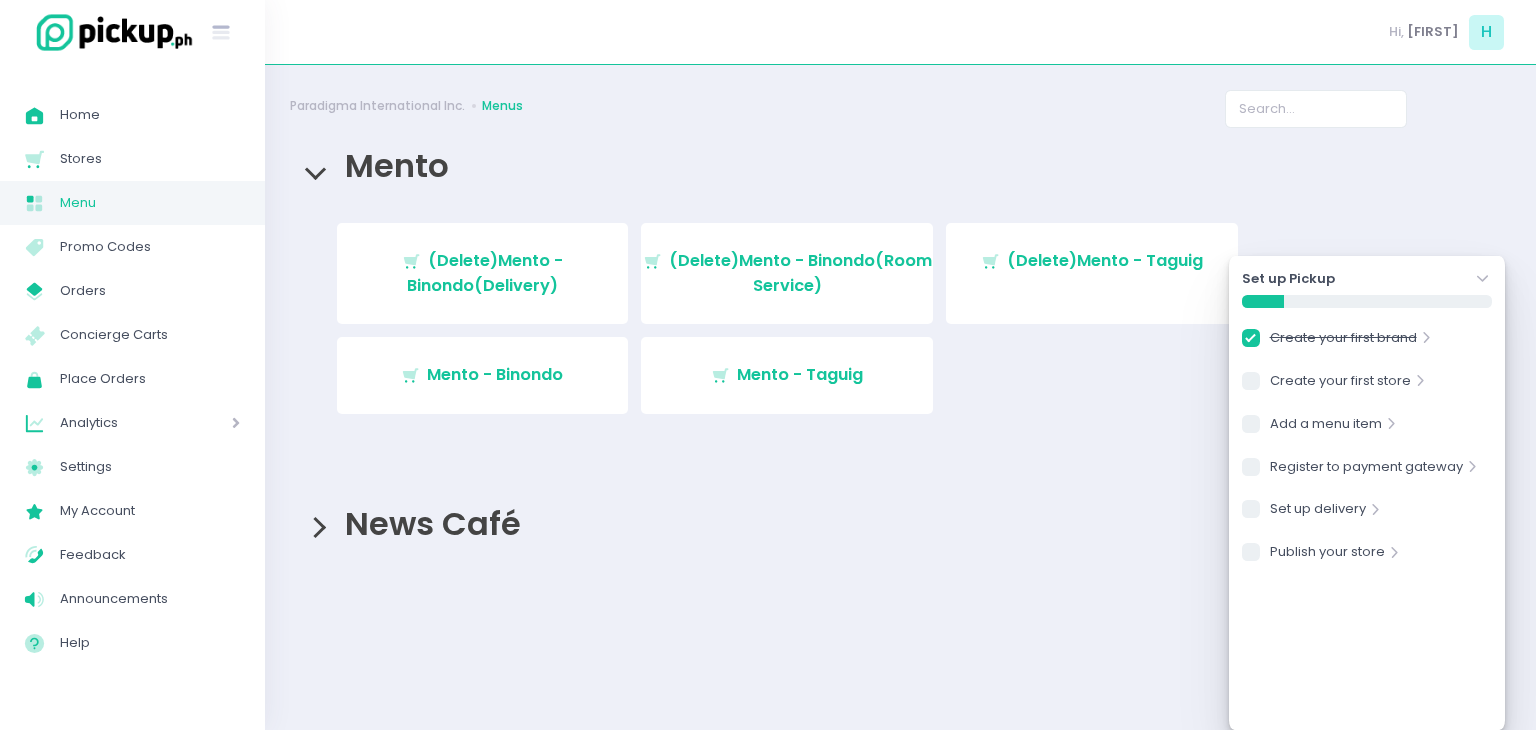 click on "News Café" at bounding box center [428, 523] 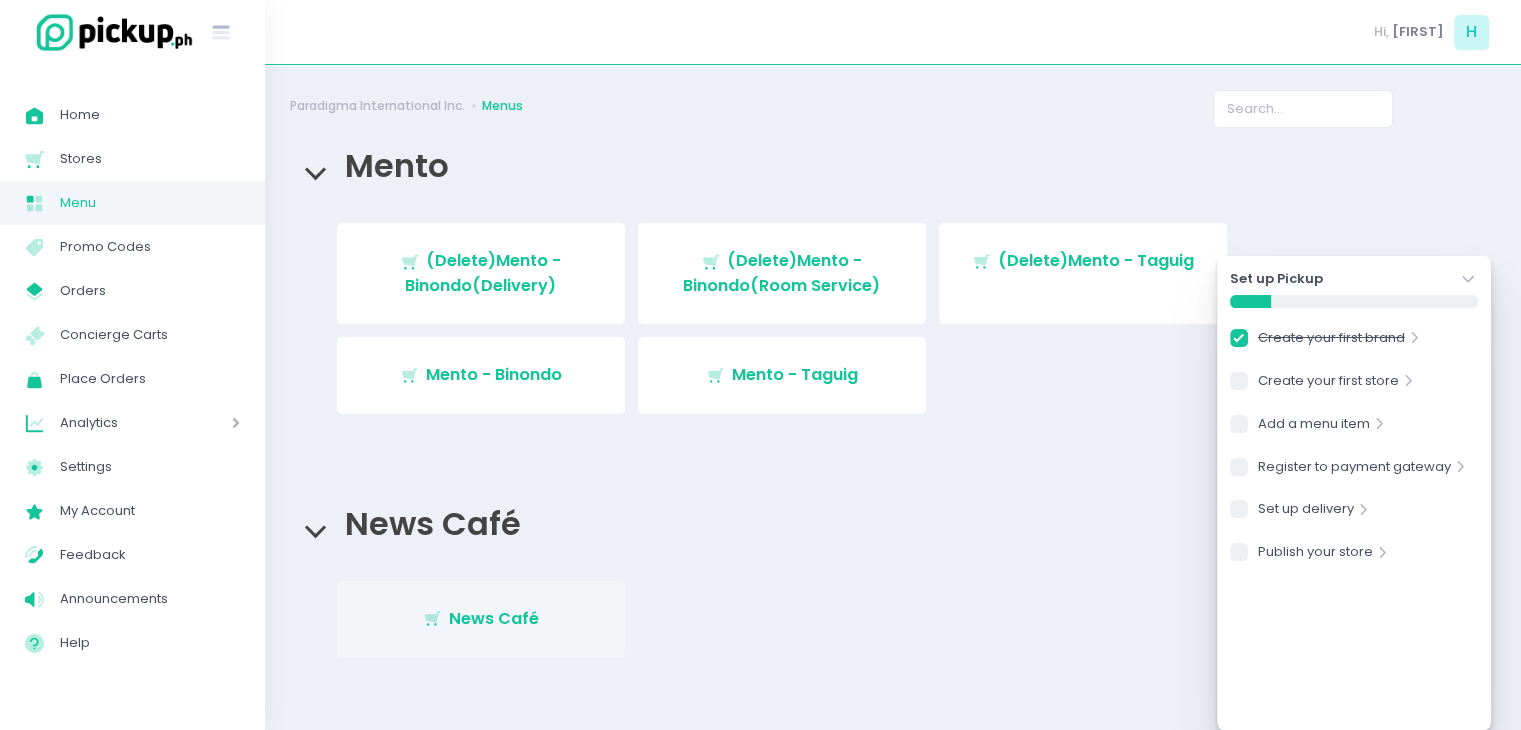 click on "Stockholm-icons / Shopping / Cart1 Created with Sketch. News Café" at bounding box center [481, 619] 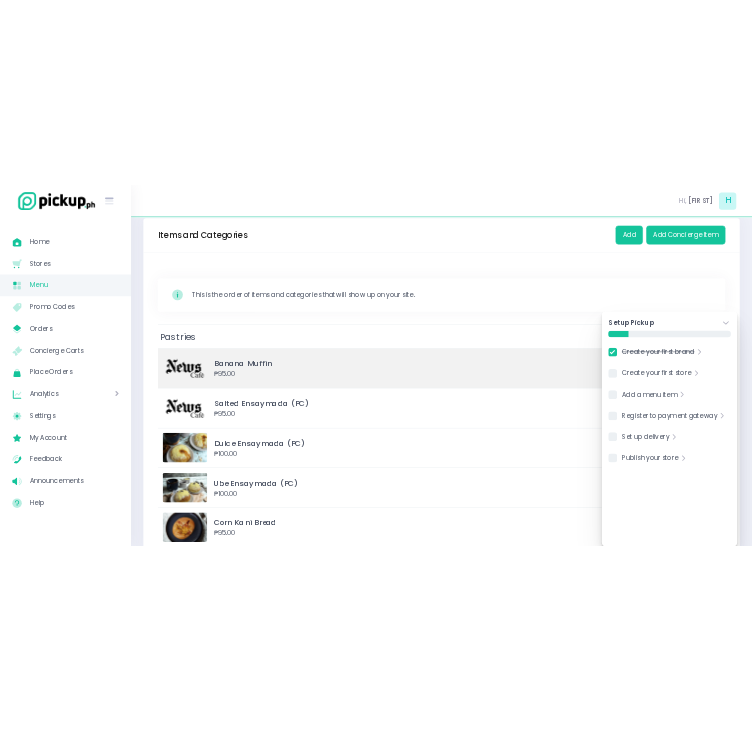 scroll, scrollTop: 100, scrollLeft: 0, axis: vertical 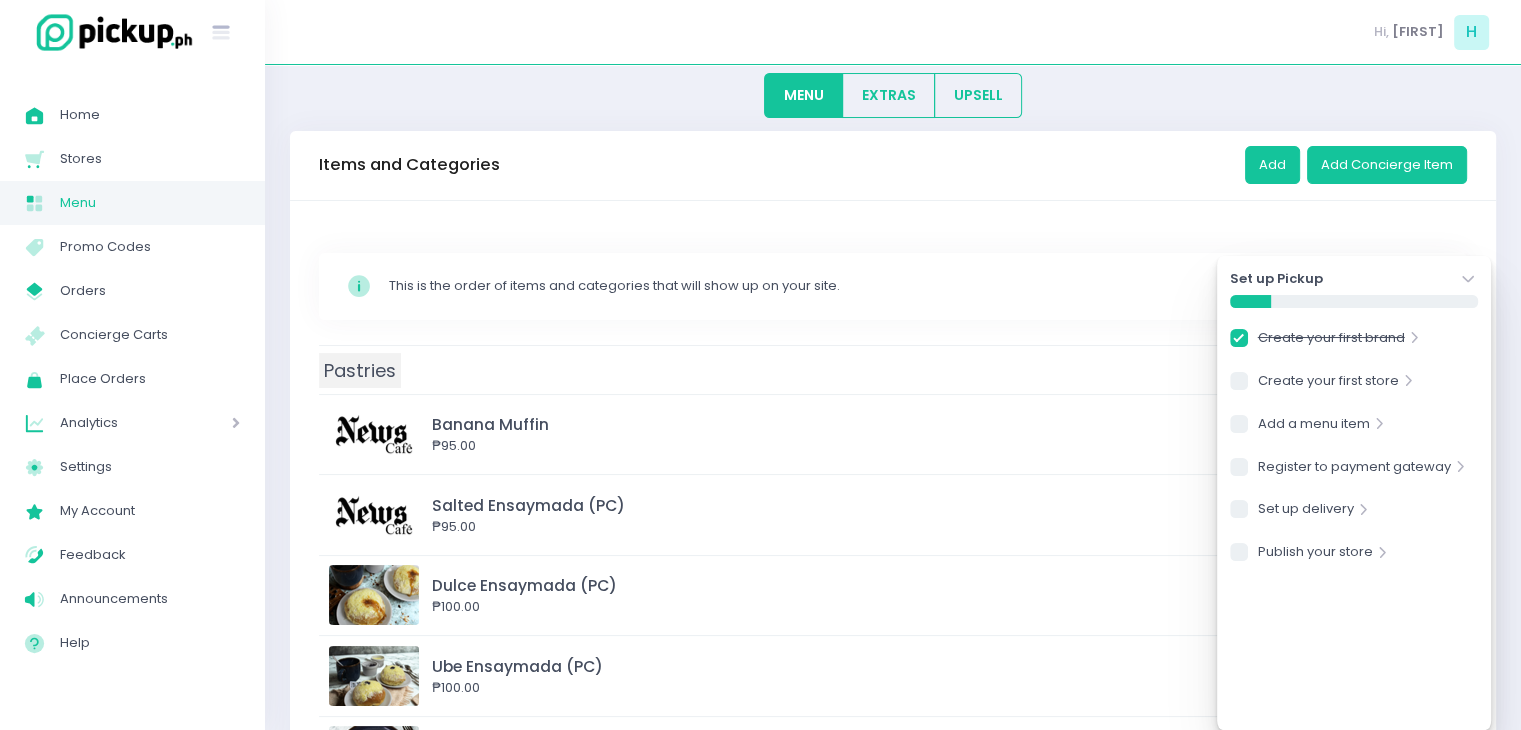 click on "Pastries" at bounding box center (360, 370) 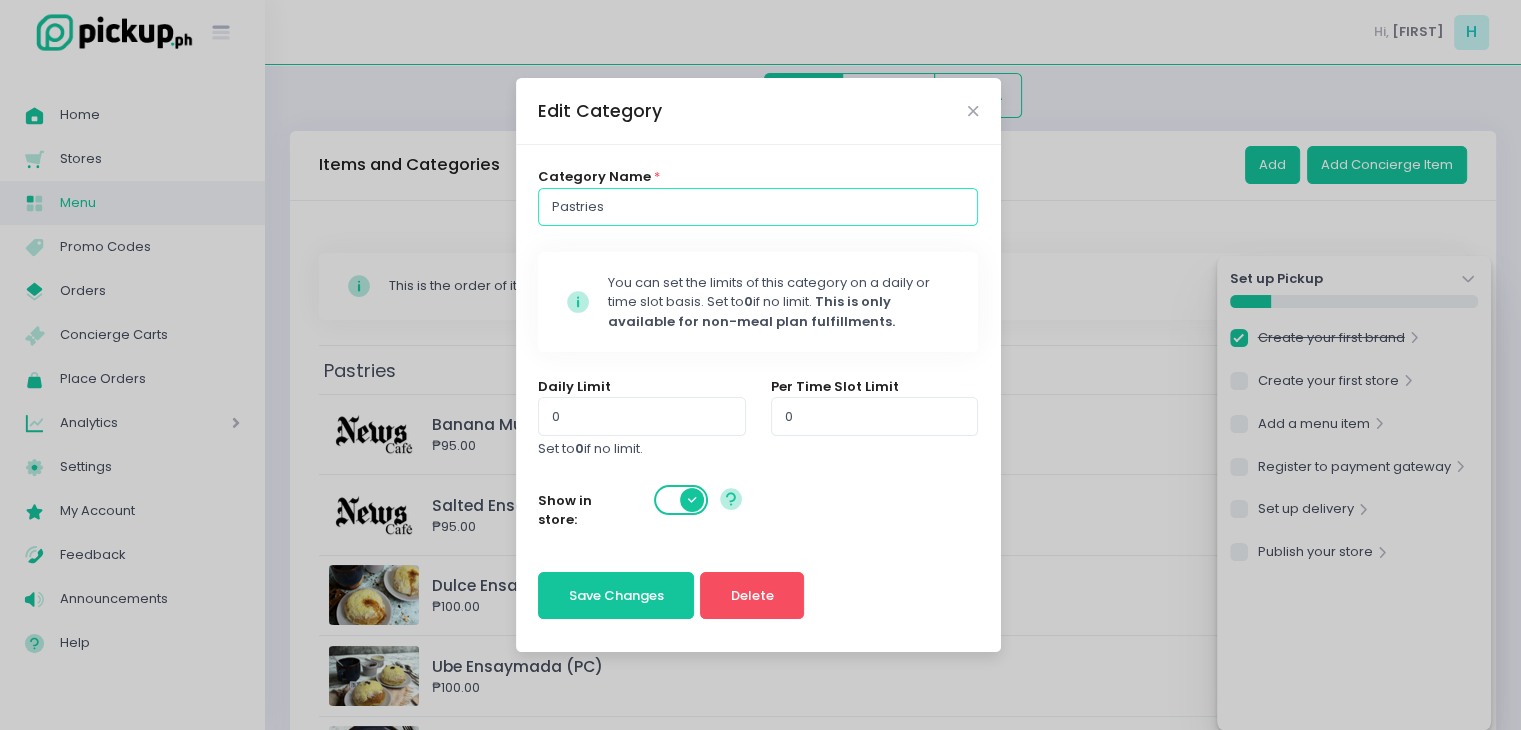 drag, startPoint x: 554, startPoint y: 205, endPoint x: 631, endPoint y: 205, distance: 77 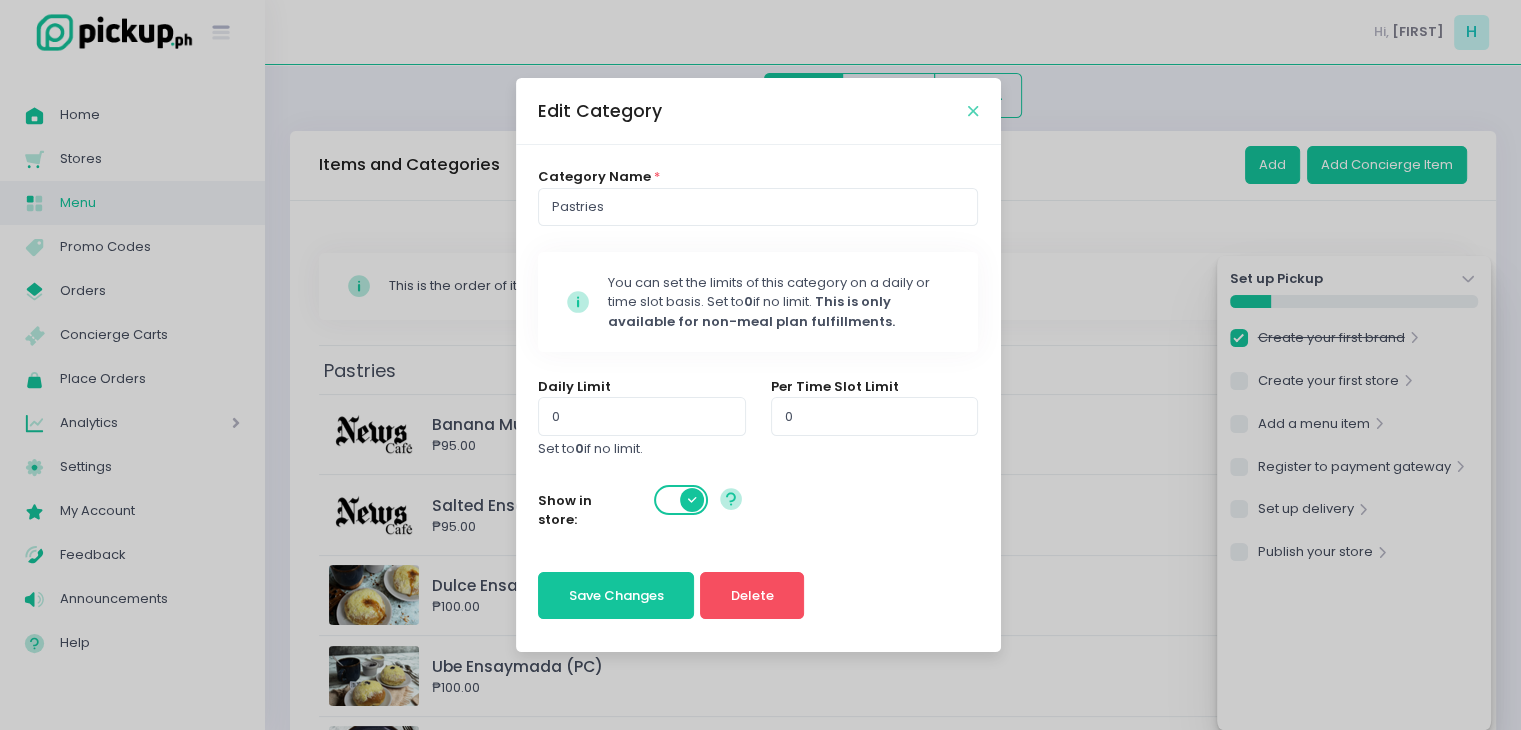 click at bounding box center (973, 111) 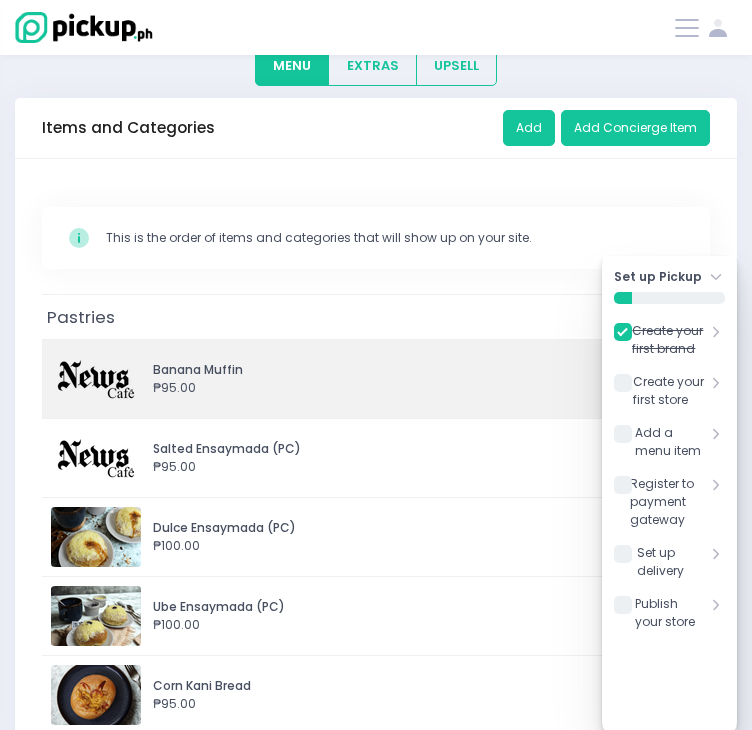 click on "Banana Muffin" at bounding box center (395, 370) 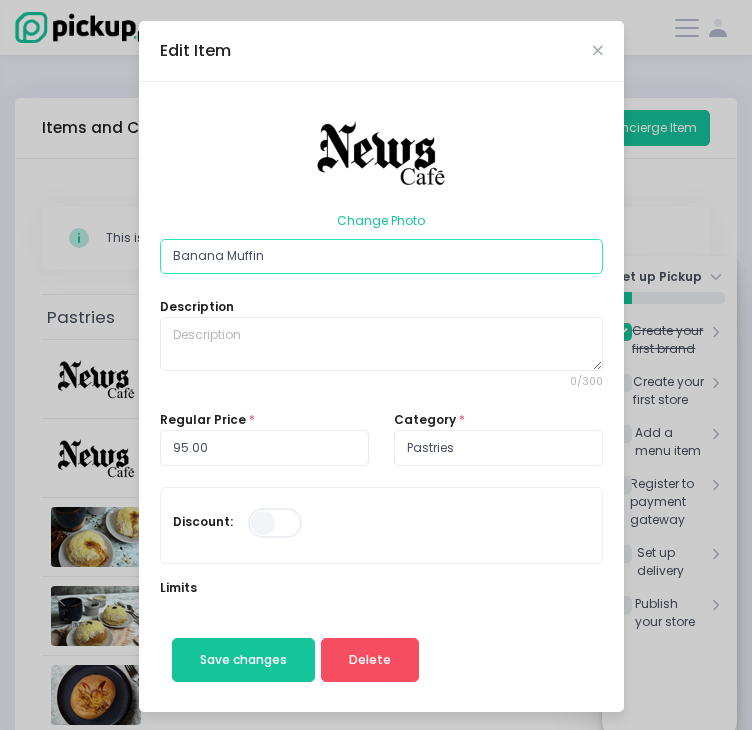 drag, startPoint x: 168, startPoint y: 260, endPoint x: 292, endPoint y: 257, distance: 124.036285 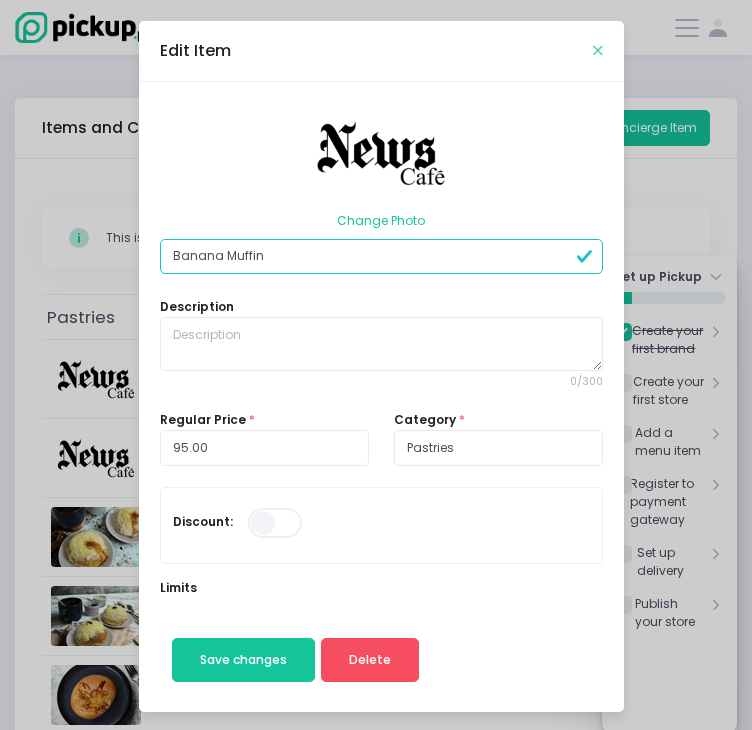 click at bounding box center [598, 50] 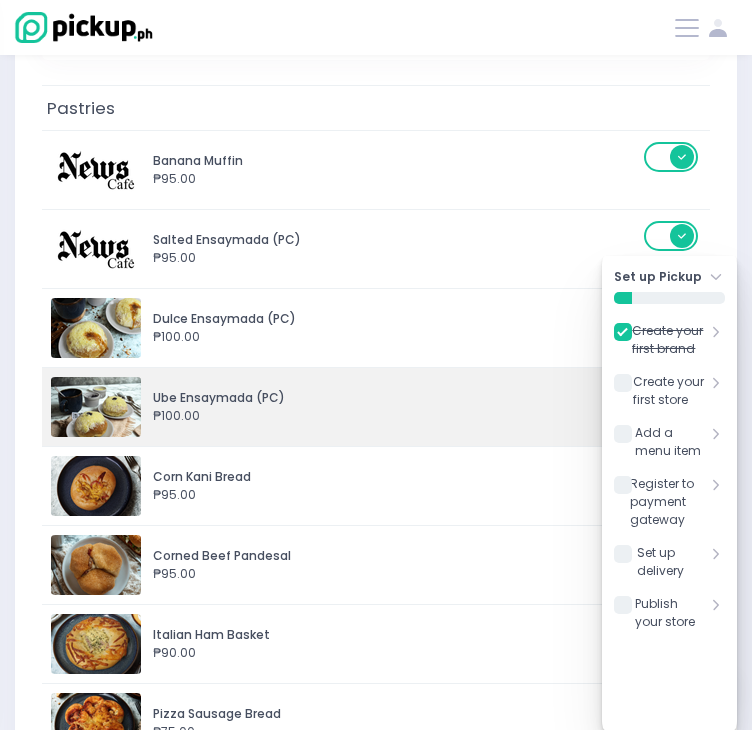 scroll, scrollTop: 200, scrollLeft: 0, axis: vertical 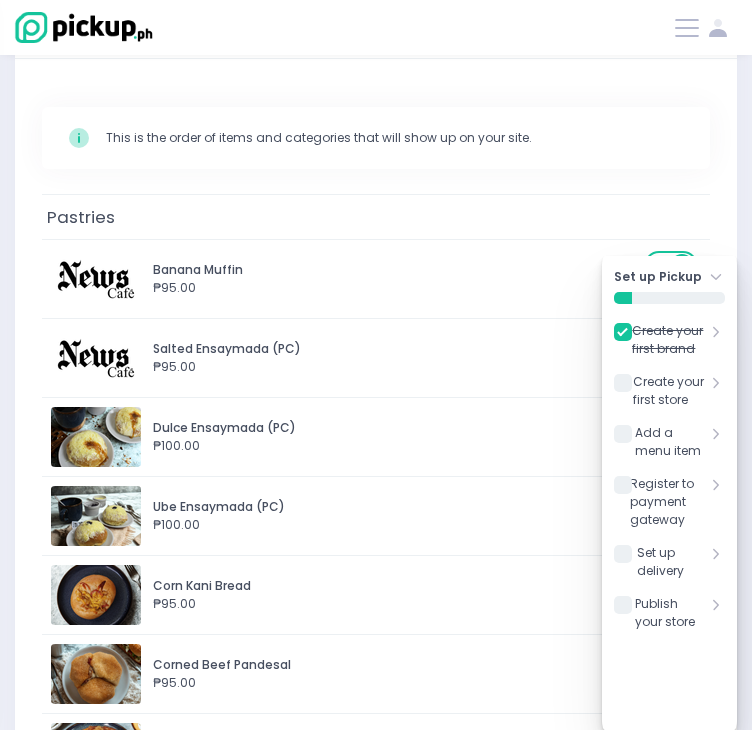 click on "Pastries   Banana Muffin ₱95.00 Salted Ensaymada  (PC) ₱95.00 Dulce Ensaymada (PC) ₱100.00 Ube Ensaymada  (PC) ₱100.00 Corn Kani Bread ₱95.00 Corned Beef Pandesal ₱95.00 Italian Ham  Basket ₱90.00 Pizza Sausage Bread ₱75.00 Cream Cheese Garlic Bread  ₱130.00 Brownies  (PC) ₱110.00 Red Velvet (PC) ₱145.00 Brownies (Box) ₱650.00 Red Velvet  (Box) ₱850.00 Caramel Bar (Box) ₱550.00 Revel Bar (Box) ₱850.00   Whole Cakes   Mocha Cake ₱1,100.00 Chocolate Cake ₱1,000.00 Ube Cake  ₱1,000.00 Red Velvet Cake ₱1,100.00 Mango Cream Cake ₱1,100.00 Blueberry Cheesecake  ₱1,500.00 Rainbow Cake  ₱1,500.00   Cookies   Chocolate Chunks  ₱110.00 Chocolate Chunks w/ Walnut ₱110.00 Smore's ₱110.00 Cashew Peanut Butter  ₱110.00 Matcha w/ Almond & White Coffee ₱120.00 Oatmeal Raisin w/ Dates ₱110.00 Salted Caramel Coffee ₱110.00 Tropical Oatmeal ₱110.00 Green Mango ₱110.00 Cranberry ₱110.00   Sandwiches   Chicken Salad Sandwich ₱150.00 Ham and Cheese Sandwich" at bounding box center [376, 5141] 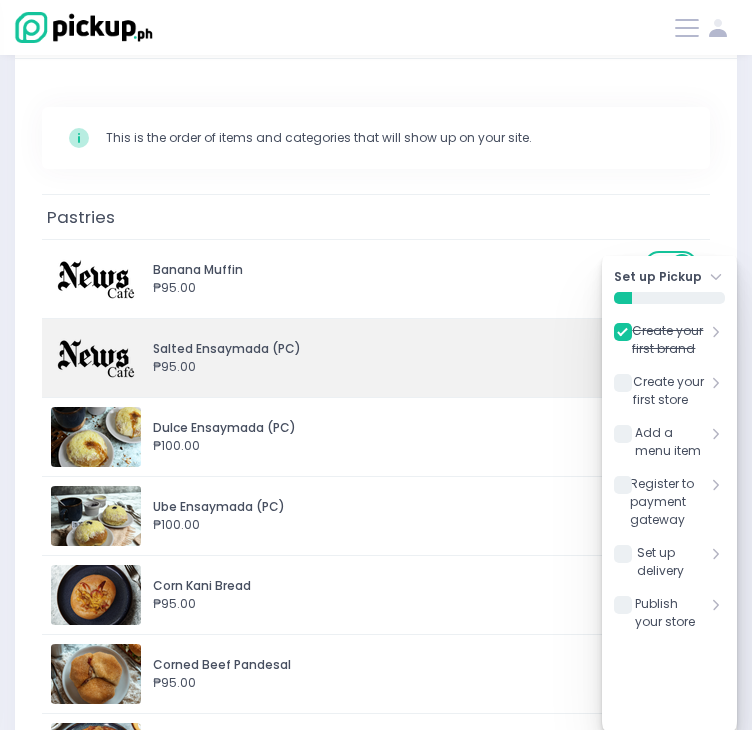 click on "₱95.00" at bounding box center (395, 367) 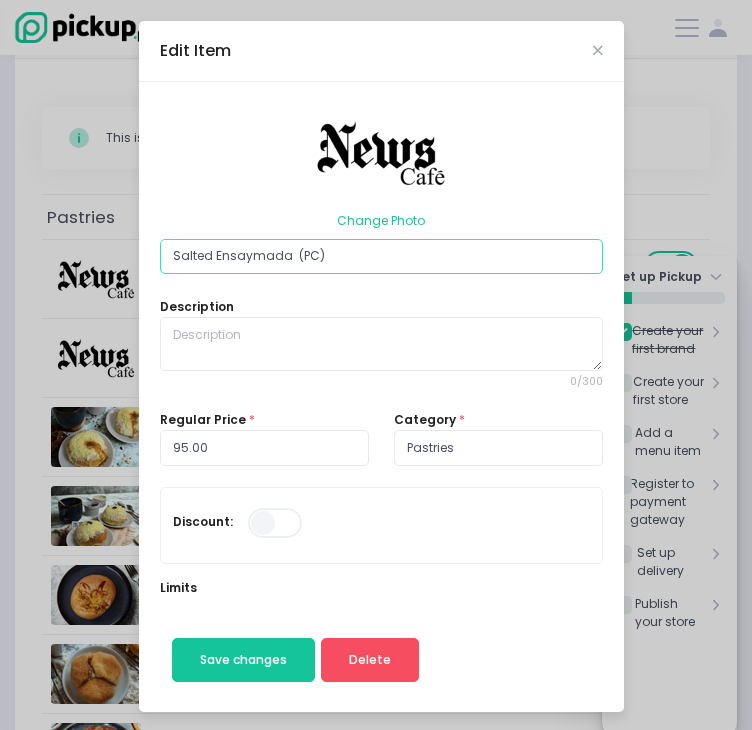 drag, startPoint x: 196, startPoint y: 258, endPoint x: 333, endPoint y: 288, distance: 140.24622 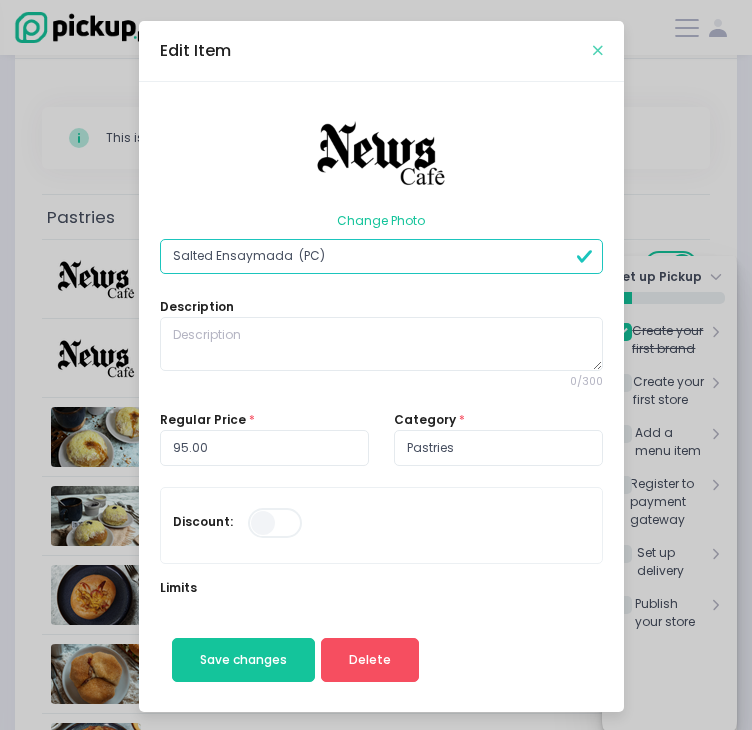 click at bounding box center [598, 50] 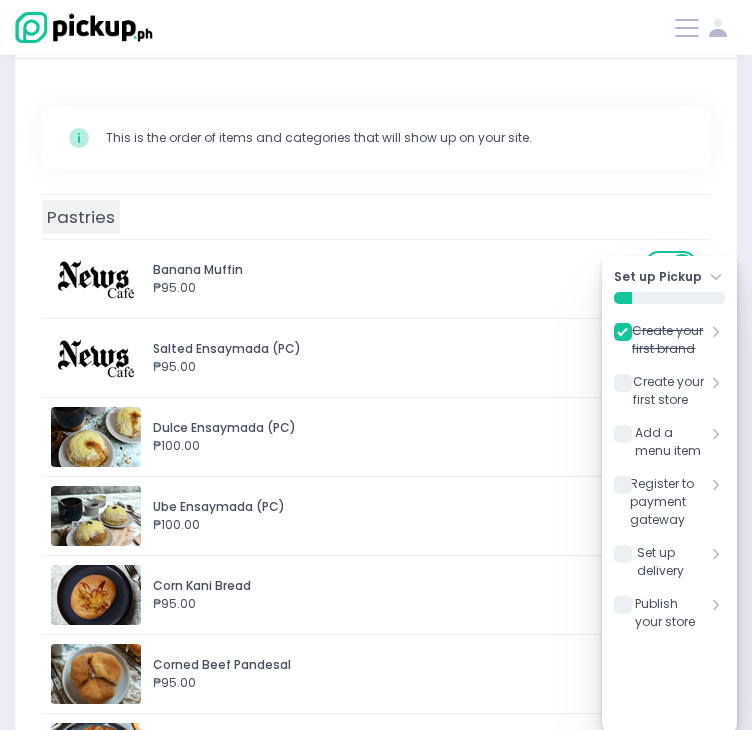 click on "Pastries" at bounding box center [81, 217] 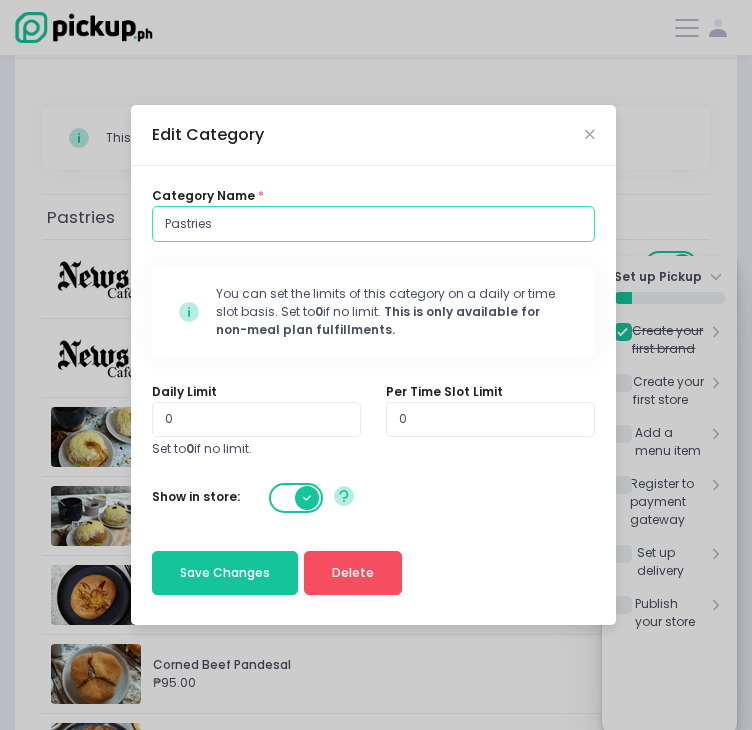 drag, startPoint x: 173, startPoint y: 222, endPoint x: 246, endPoint y: 227, distance: 73.171036 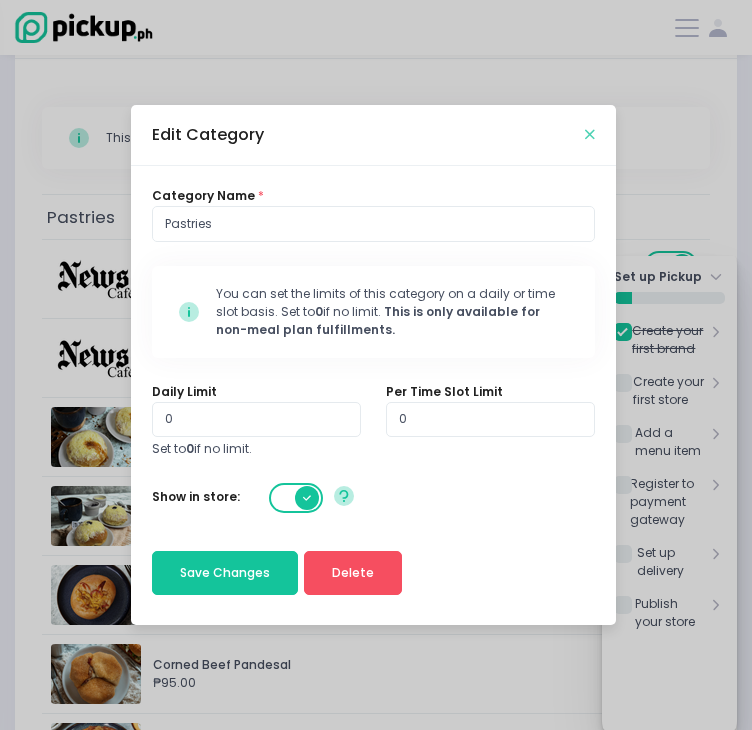 click at bounding box center (590, 134) 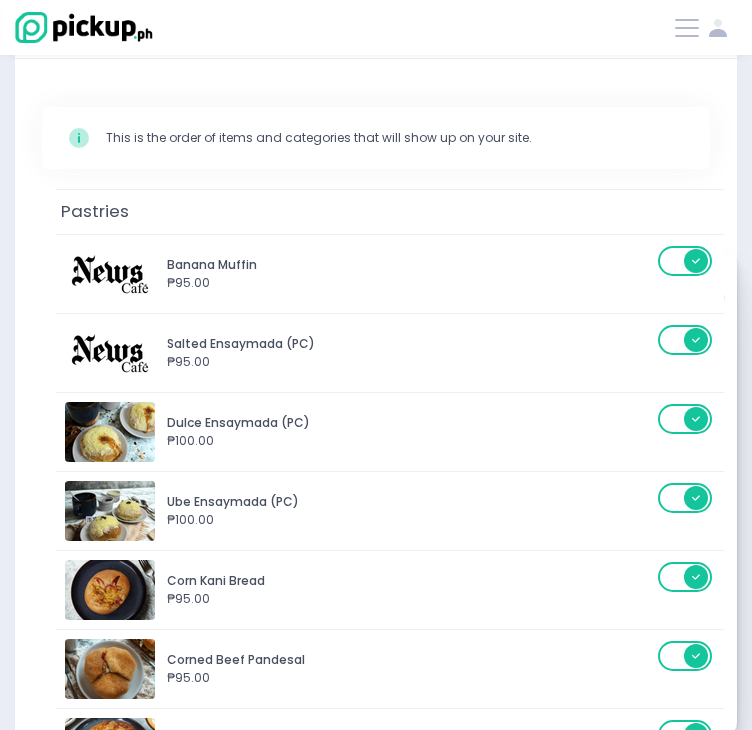 drag, startPoint x: 47, startPoint y: 213, endPoint x: 64, endPoint y: 209, distance: 17.464249 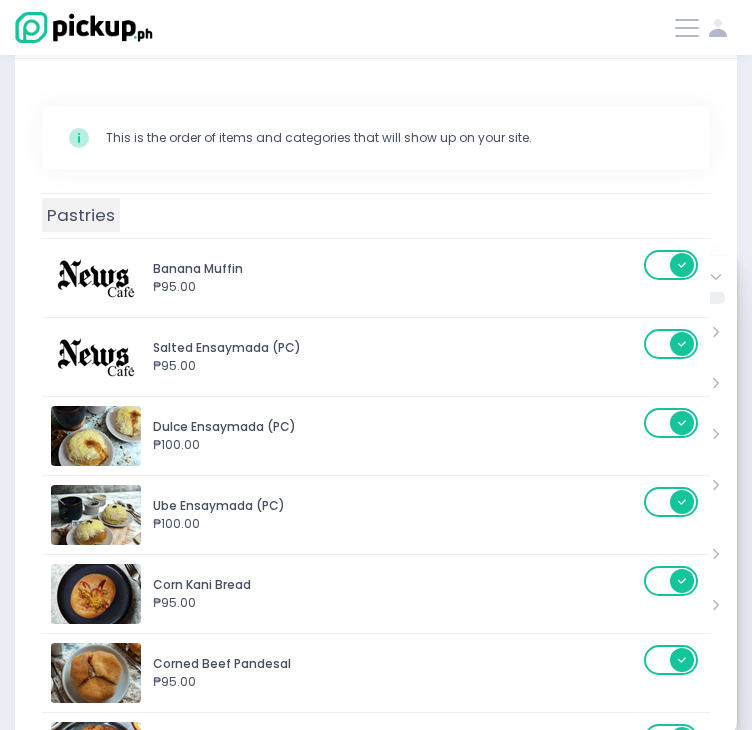 click on "Pastries" at bounding box center [81, 215] 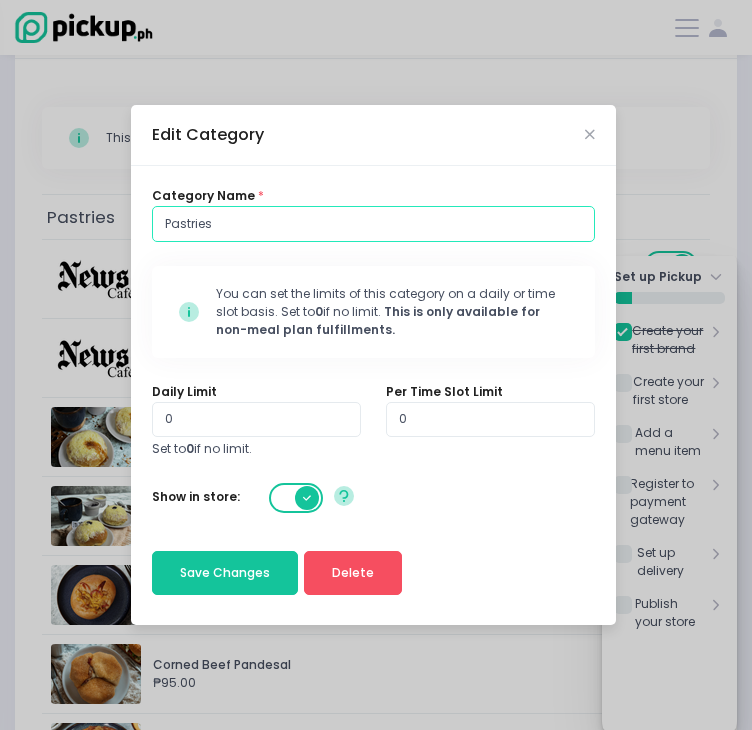 drag, startPoint x: 162, startPoint y: 218, endPoint x: 226, endPoint y: 229, distance: 64.93843 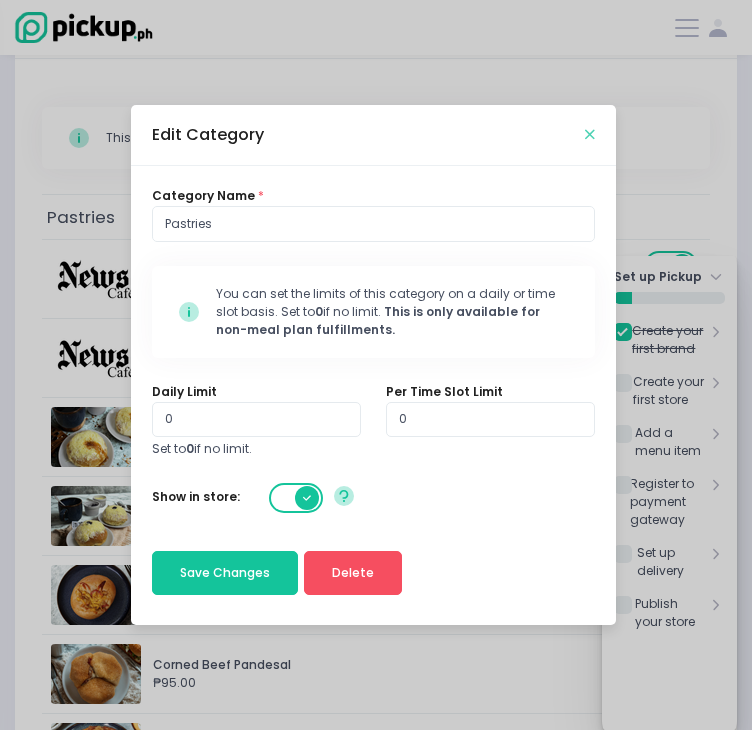 click at bounding box center [590, 134] 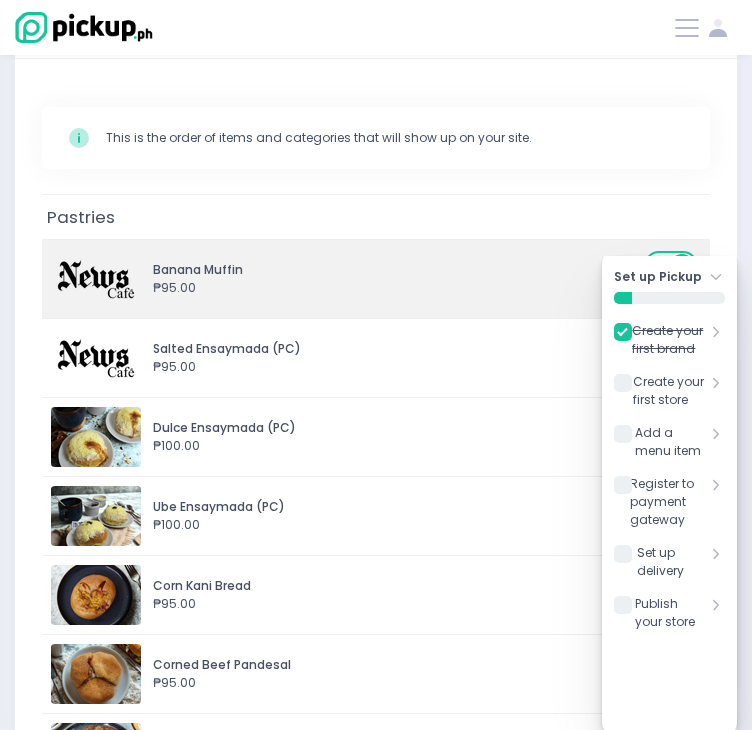 click on "₱95.00" at bounding box center [395, 288] 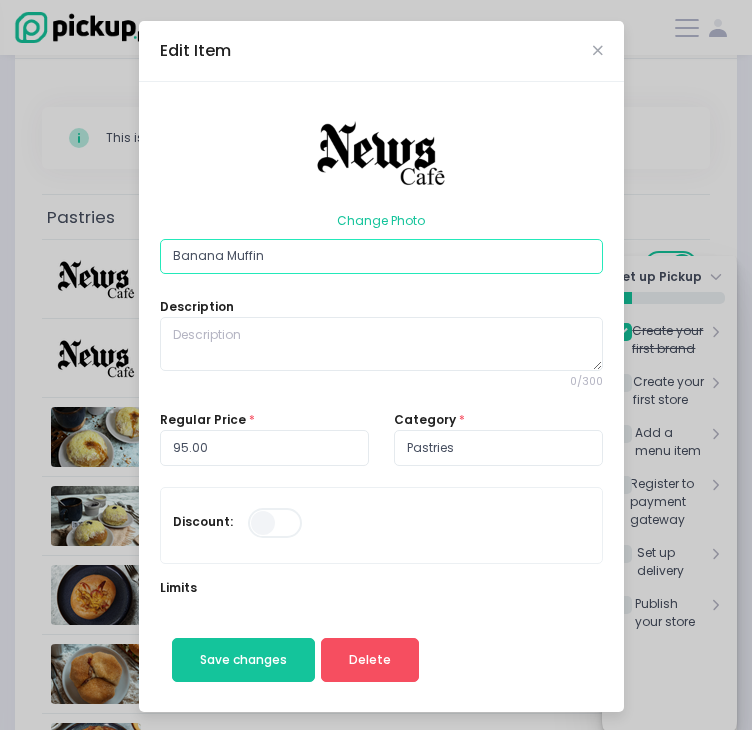 drag, startPoint x: 167, startPoint y: 255, endPoint x: 268, endPoint y: 257, distance: 101.0198 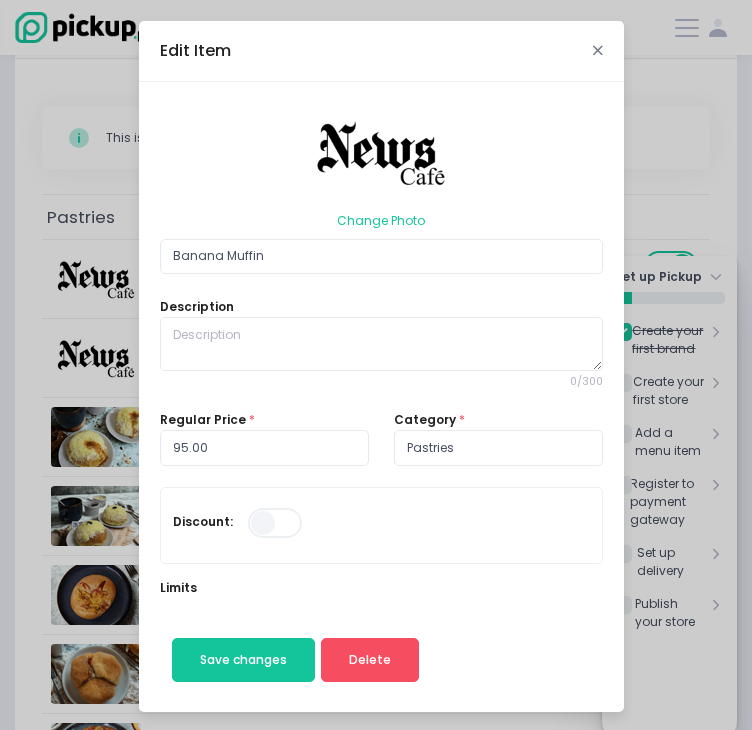 drag, startPoint x: 585, startPoint y: 52, endPoint x: 554, endPoint y: 64, distance: 33.24154 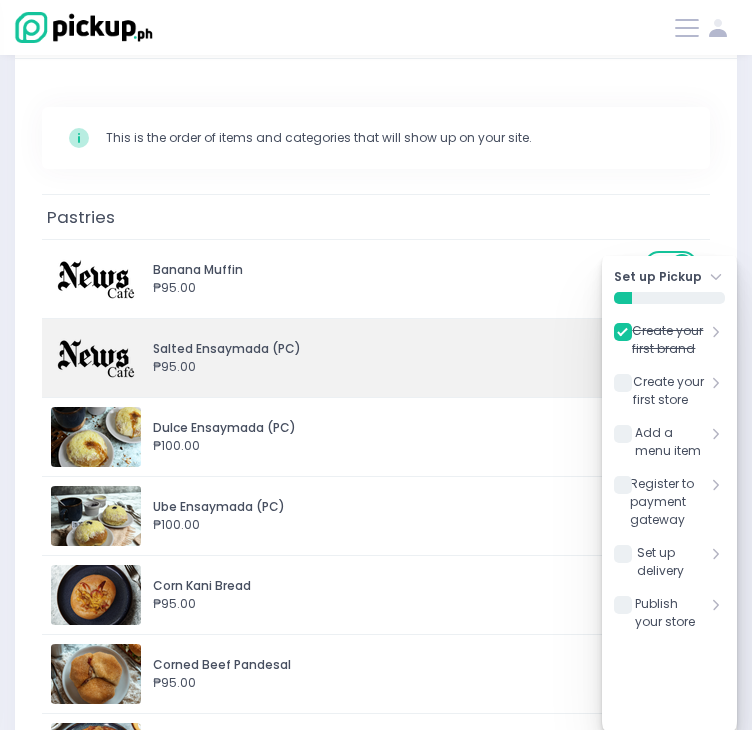 click on "₱95.00" at bounding box center (395, 367) 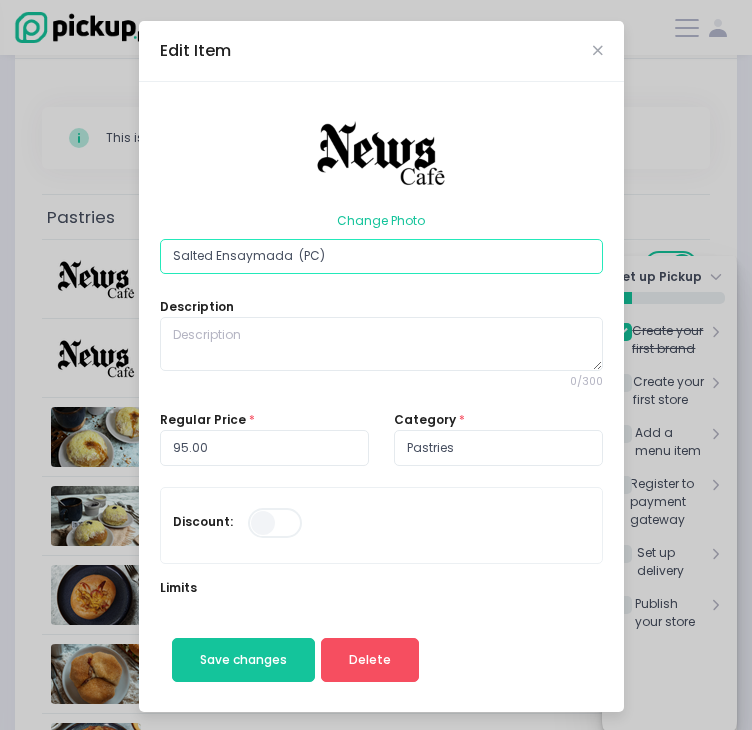 drag, startPoint x: 232, startPoint y: 256, endPoint x: 364, endPoint y: 256, distance: 132 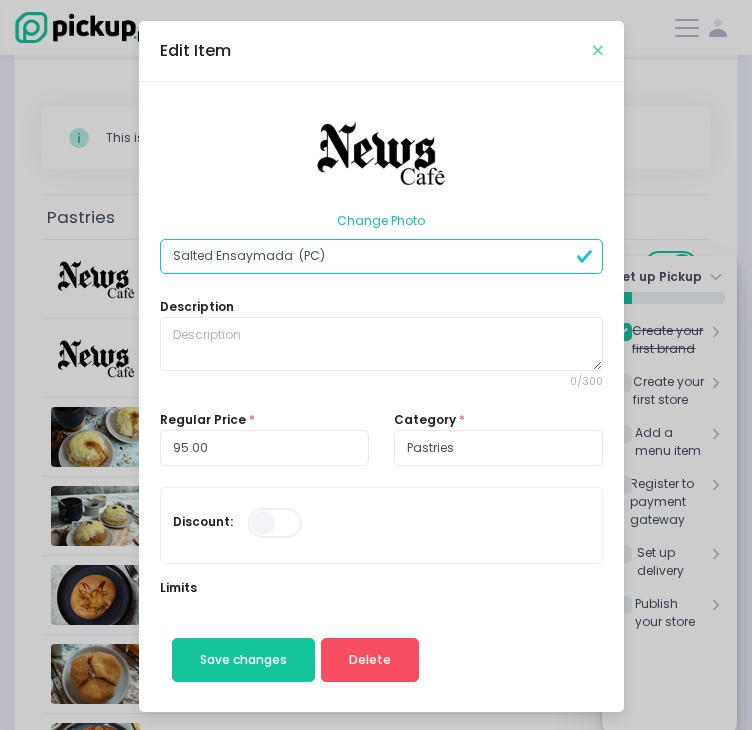 click on "Edit  Item" at bounding box center [381, 51] 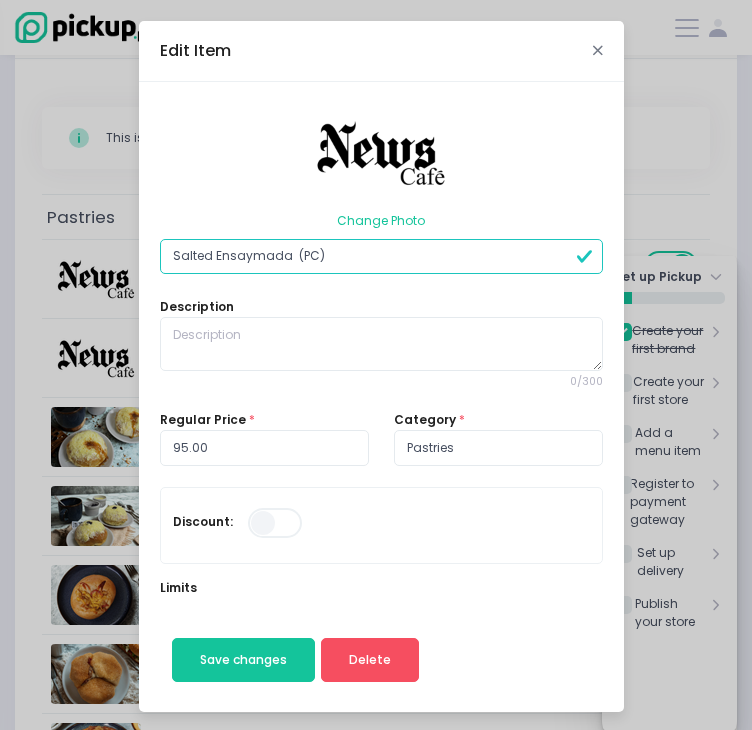 click at bounding box center [598, 50] 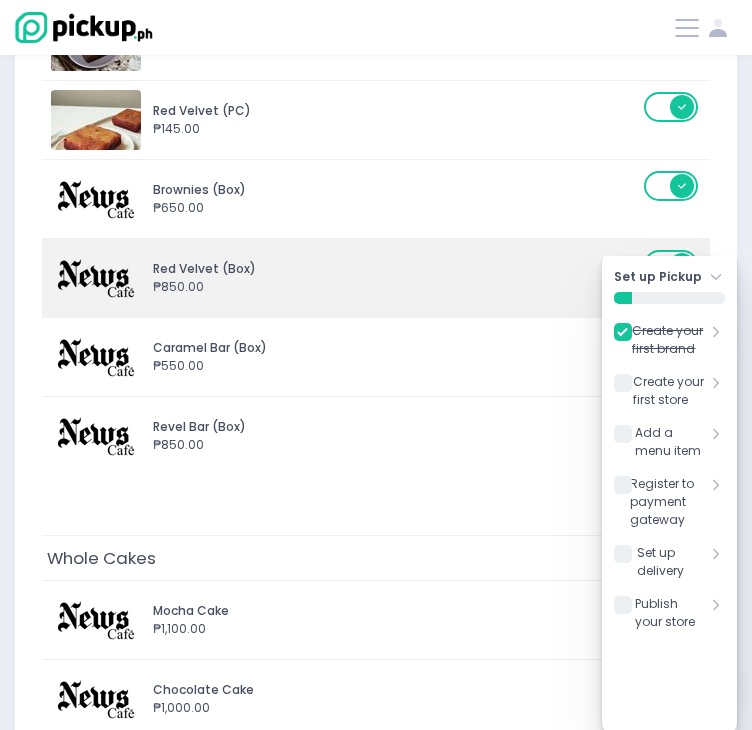 scroll, scrollTop: 1100, scrollLeft: 0, axis: vertical 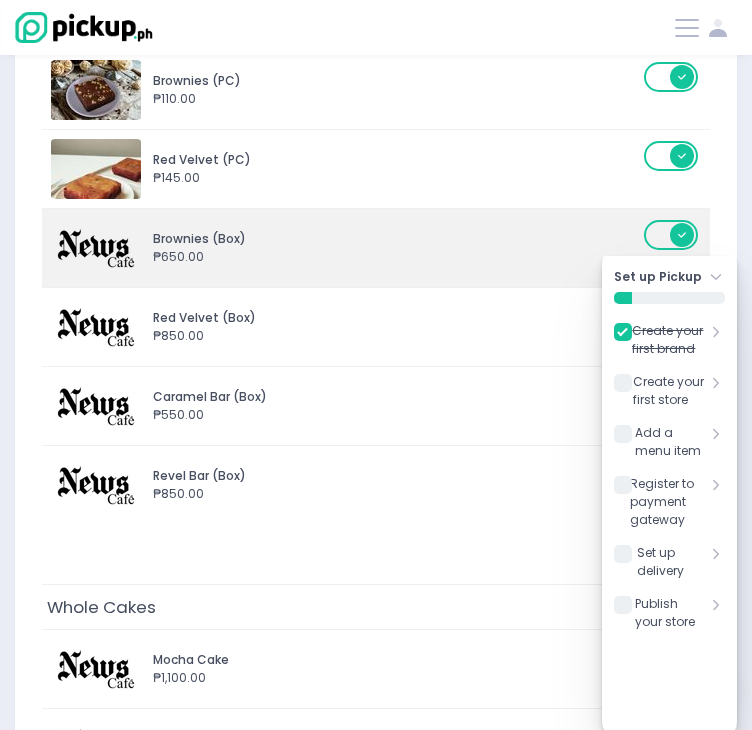 click at bounding box center (96, 248) 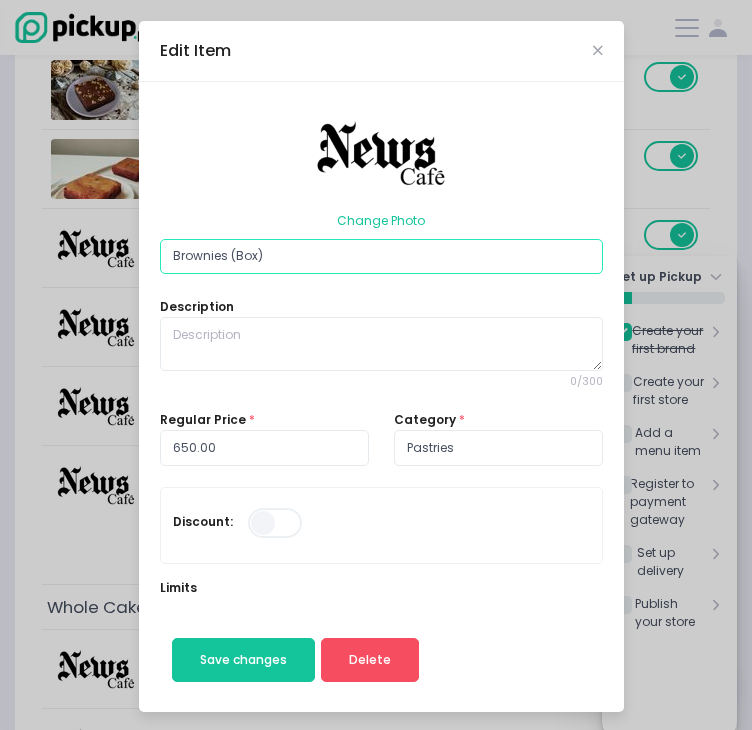 drag, startPoint x: 163, startPoint y: 249, endPoint x: 293, endPoint y: 259, distance: 130.38405 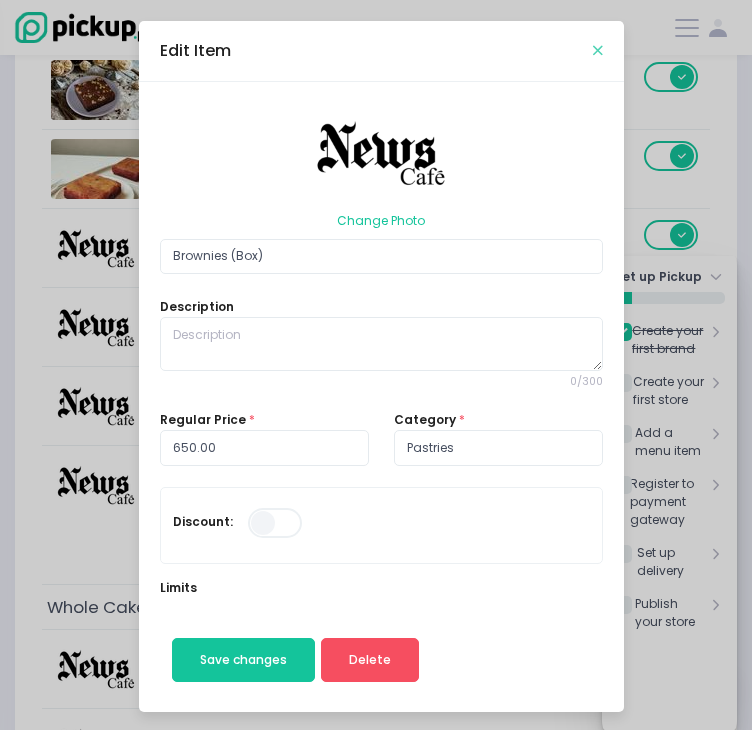 click at bounding box center [598, 50] 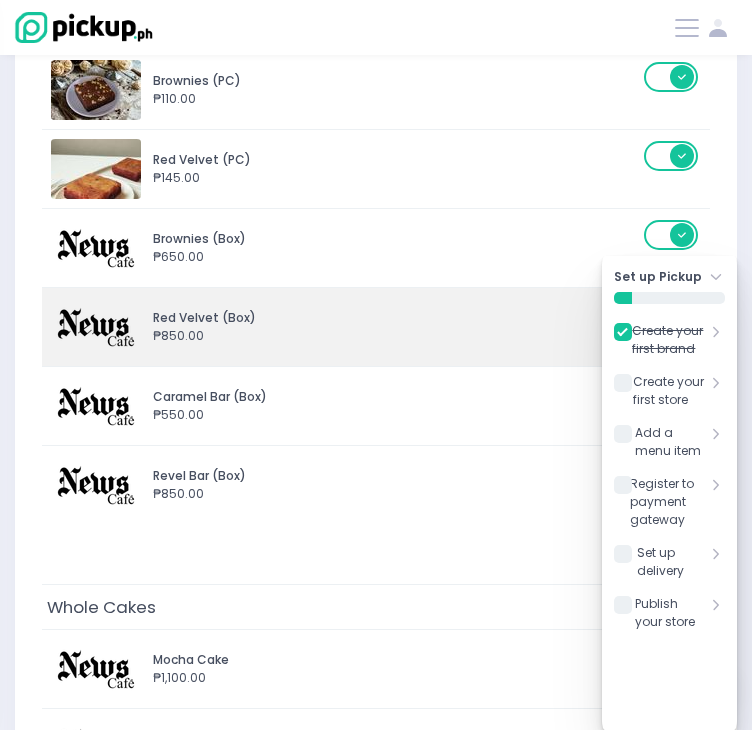 click on "Red Velvet  (Box)" at bounding box center (395, 318) 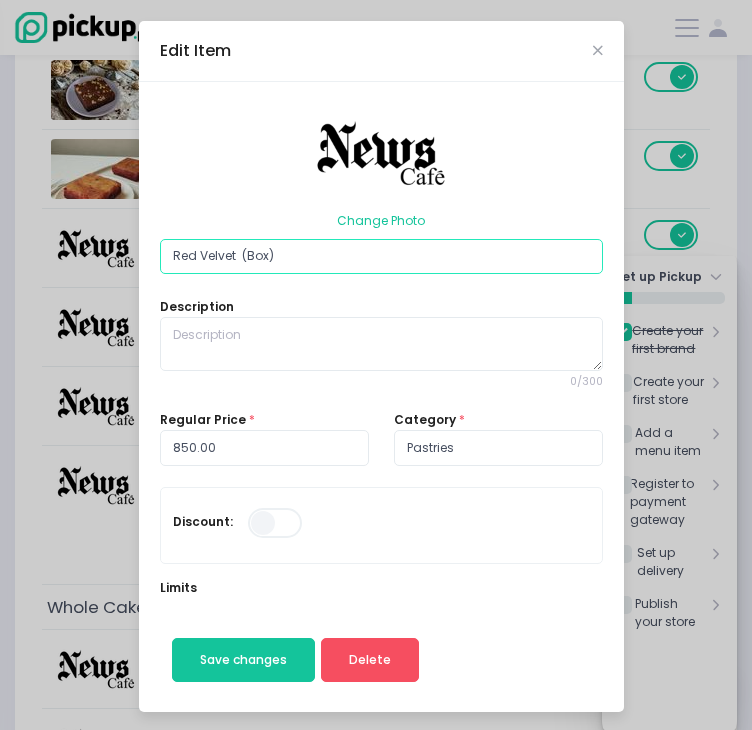 drag, startPoint x: 266, startPoint y: 258, endPoint x: 316, endPoint y: 258, distance: 50 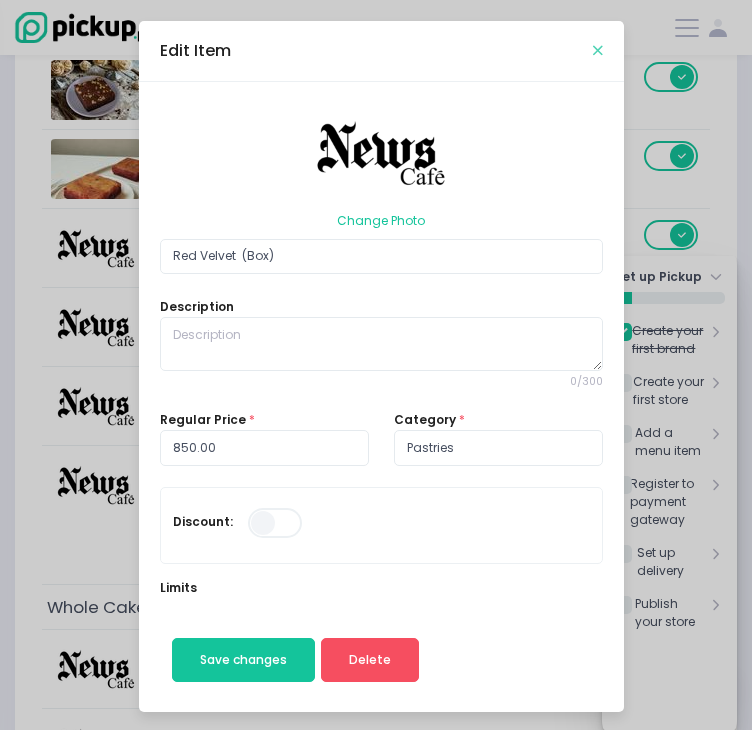 click at bounding box center (598, 50) 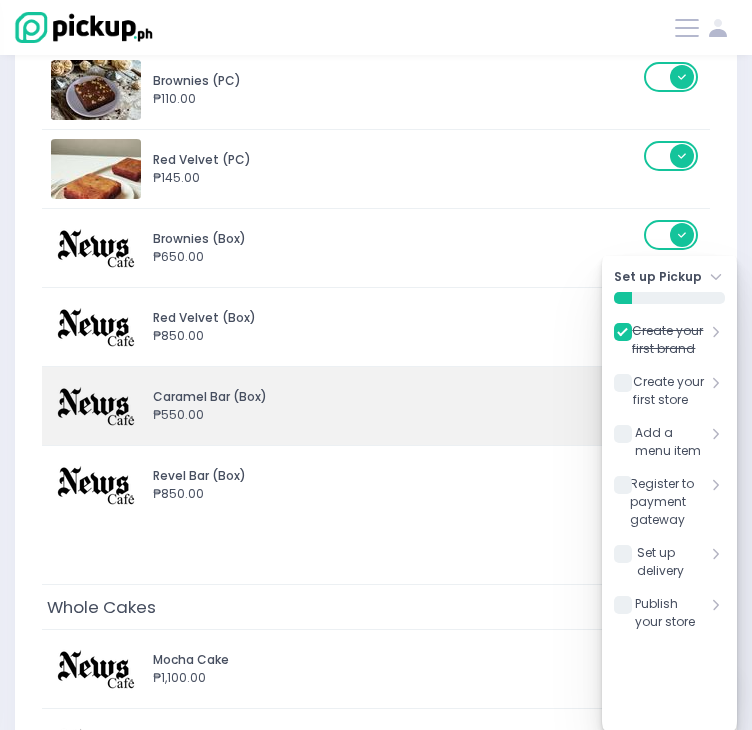 click on "Caramel Bar (Box) ₱550.00" at bounding box center [347, 406] 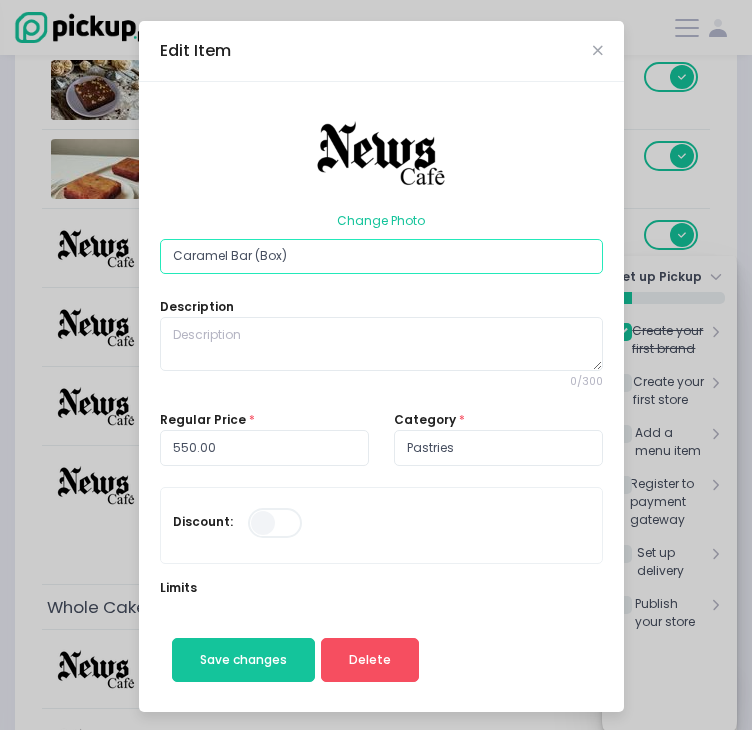 drag, startPoint x: 166, startPoint y: 255, endPoint x: 347, endPoint y: 255, distance: 181 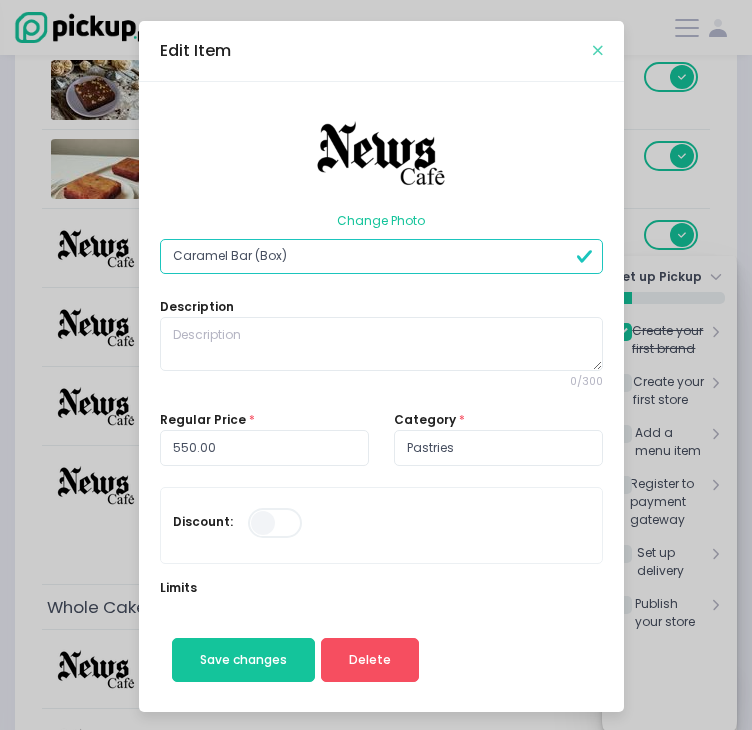 click at bounding box center (598, 50) 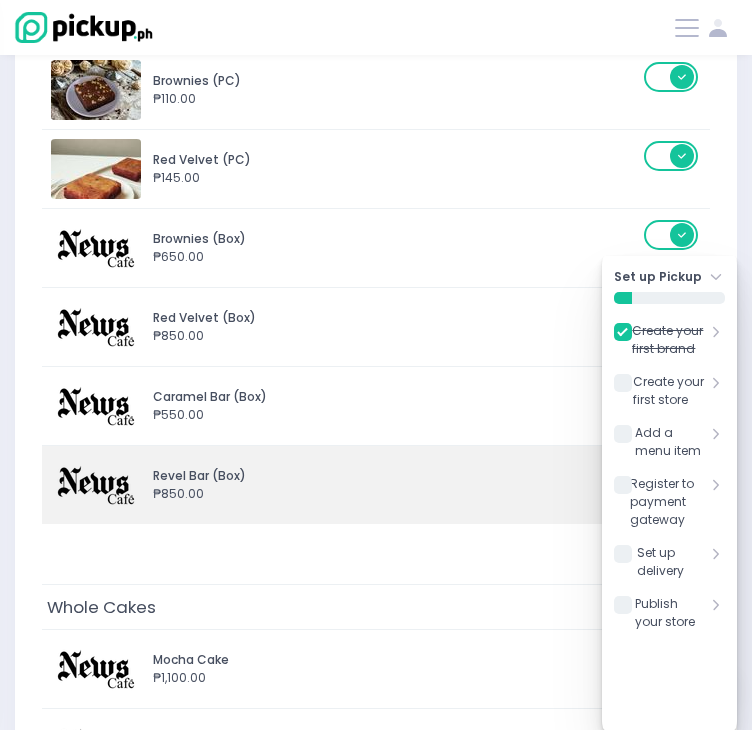 click at bounding box center (96, 485) 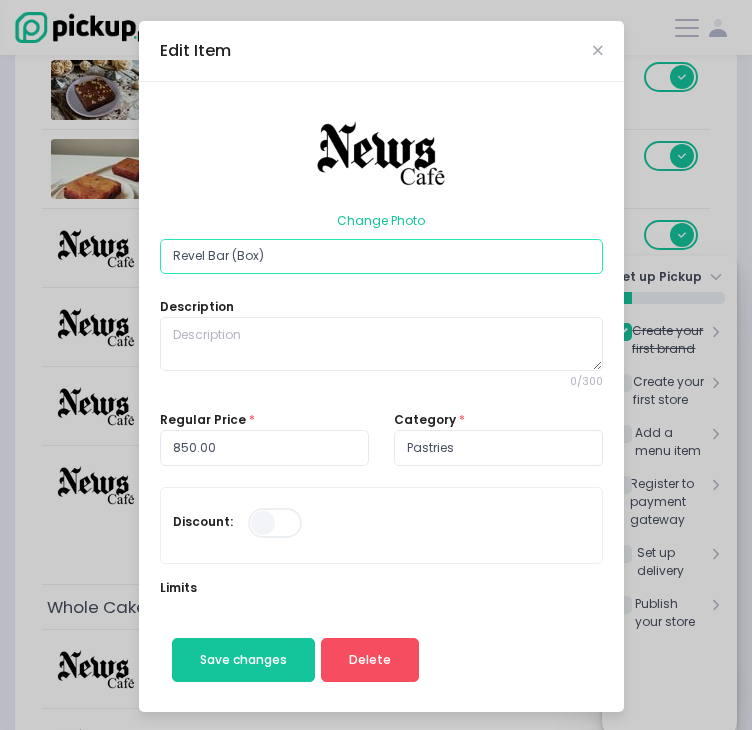 drag, startPoint x: 159, startPoint y: 253, endPoint x: 304, endPoint y: 267, distance: 145.6743 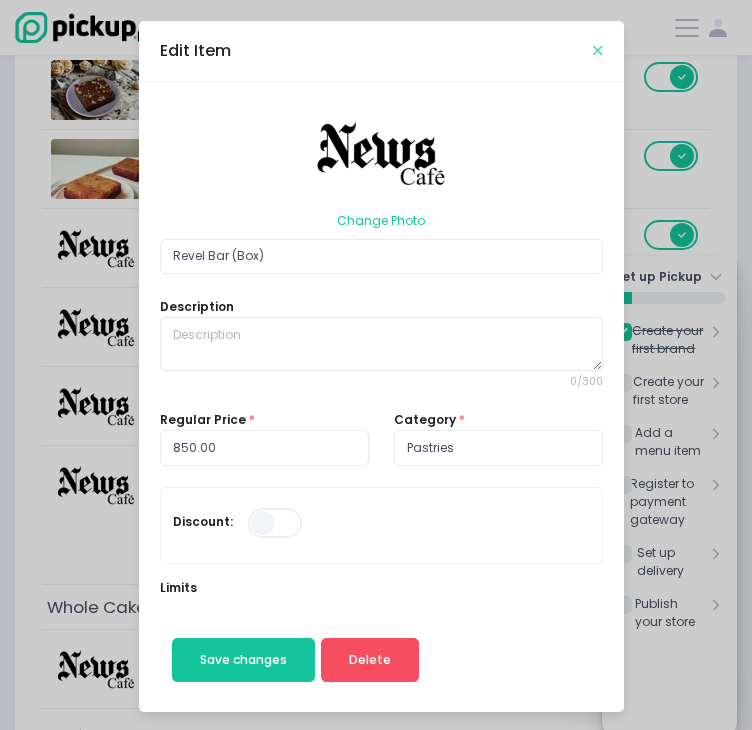 click at bounding box center (598, 50) 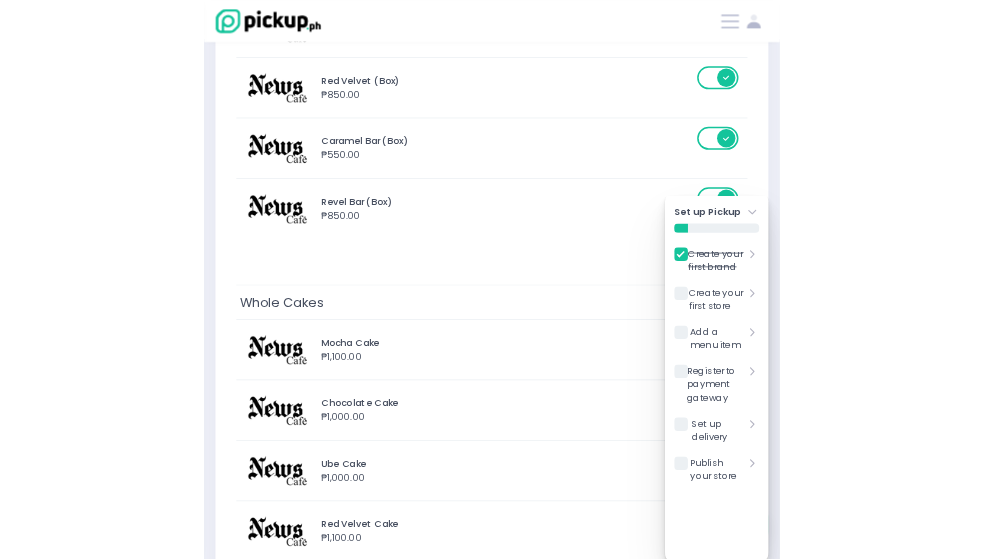scroll, scrollTop: 1300, scrollLeft: 0, axis: vertical 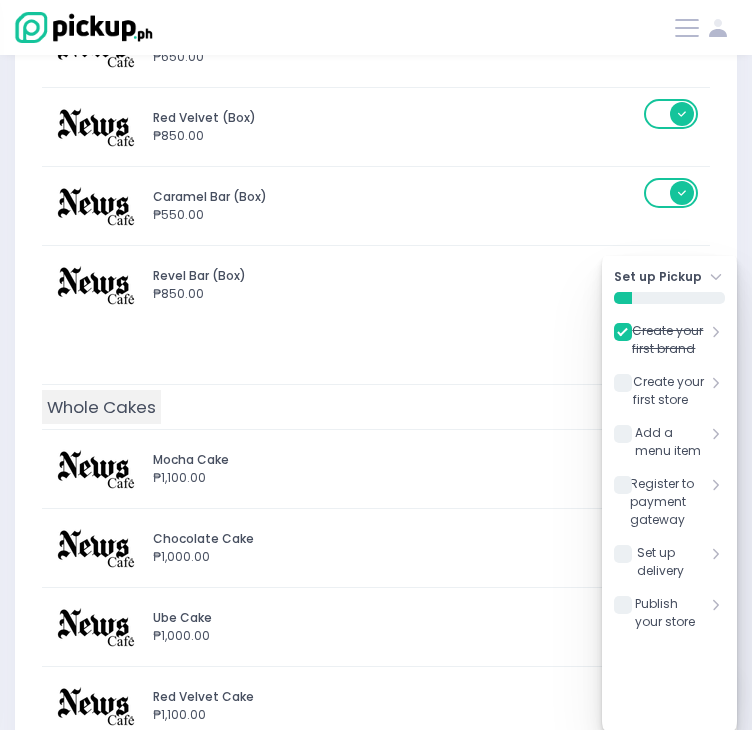 click on "Whole Cakes" at bounding box center [101, 407] 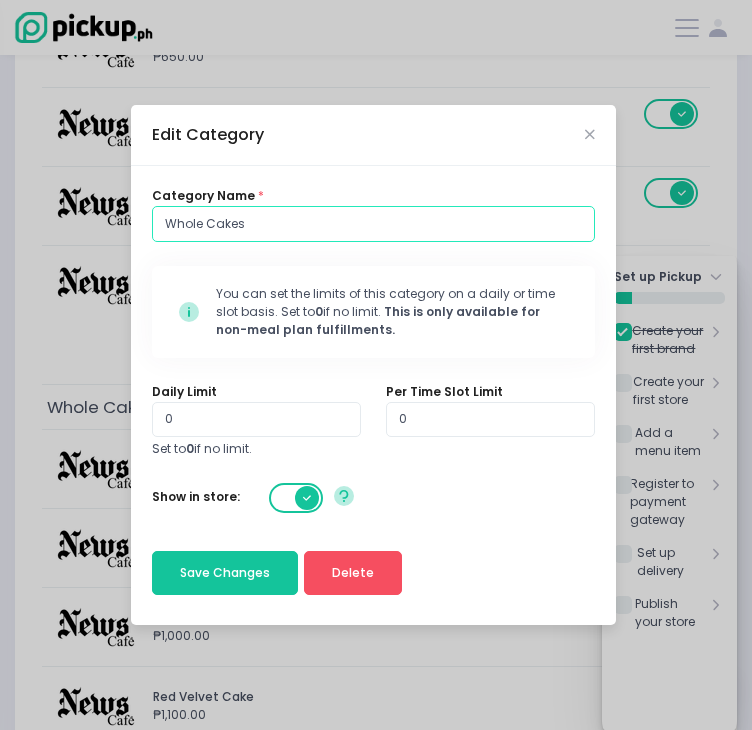 drag, startPoint x: 163, startPoint y: 220, endPoint x: 290, endPoint y: 241, distance: 128.72452 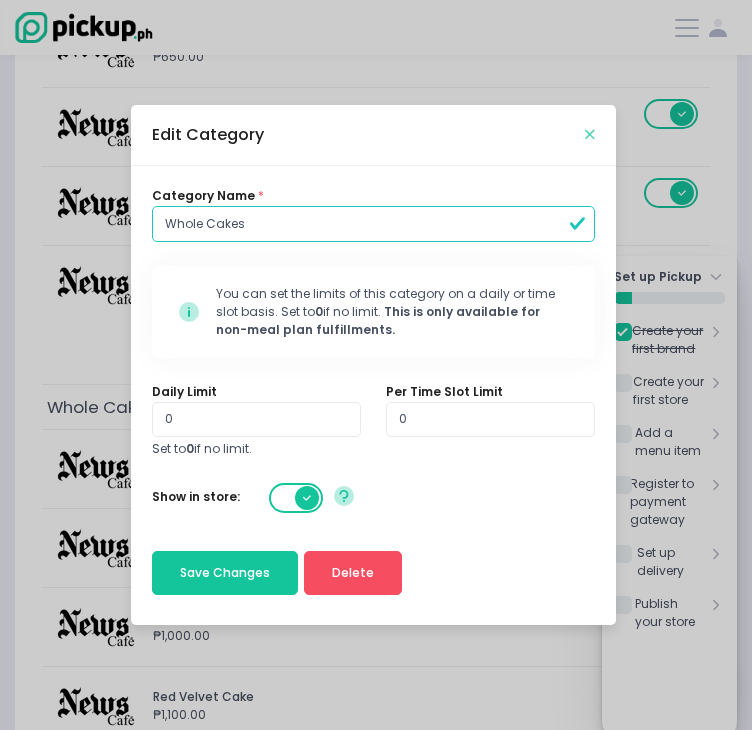 click at bounding box center [590, 134] 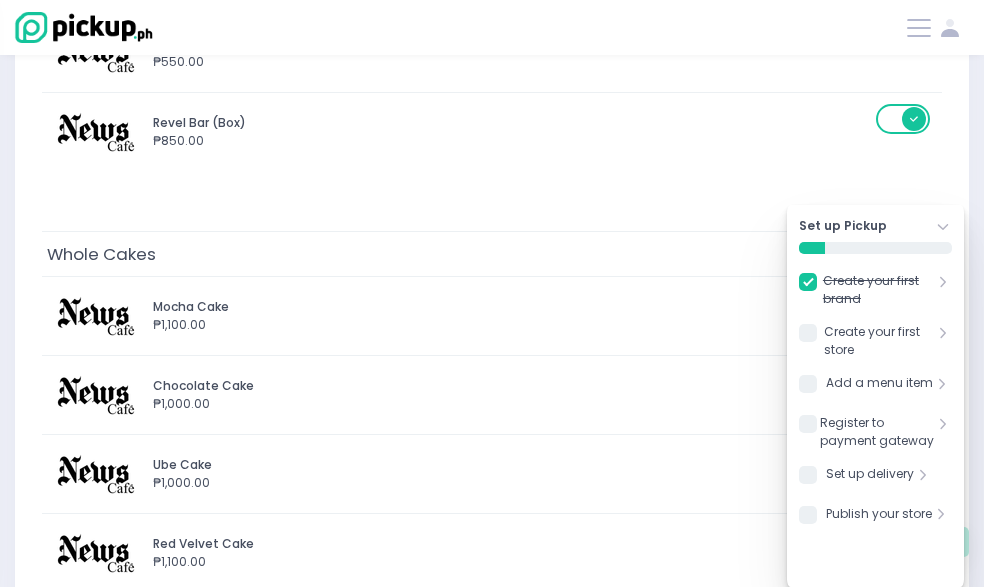 scroll, scrollTop: 1500, scrollLeft: 0, axis: vertical 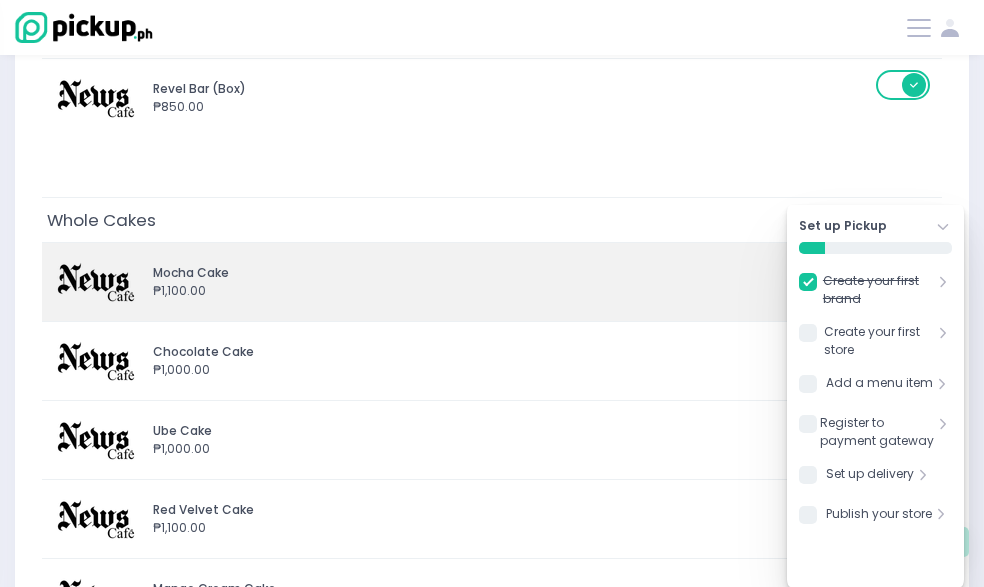 click on "₱1,100.00" at bounding box center (511, 291) 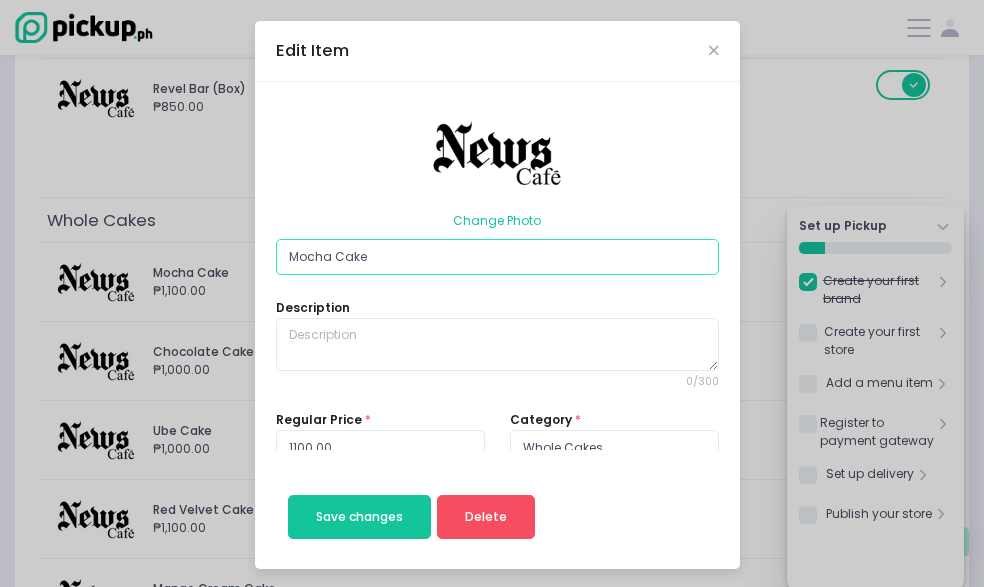 drag, startPoint x: 314, startPoint y: 119, endPoint x: 424, endPoint y: 132, distance: 110.76552 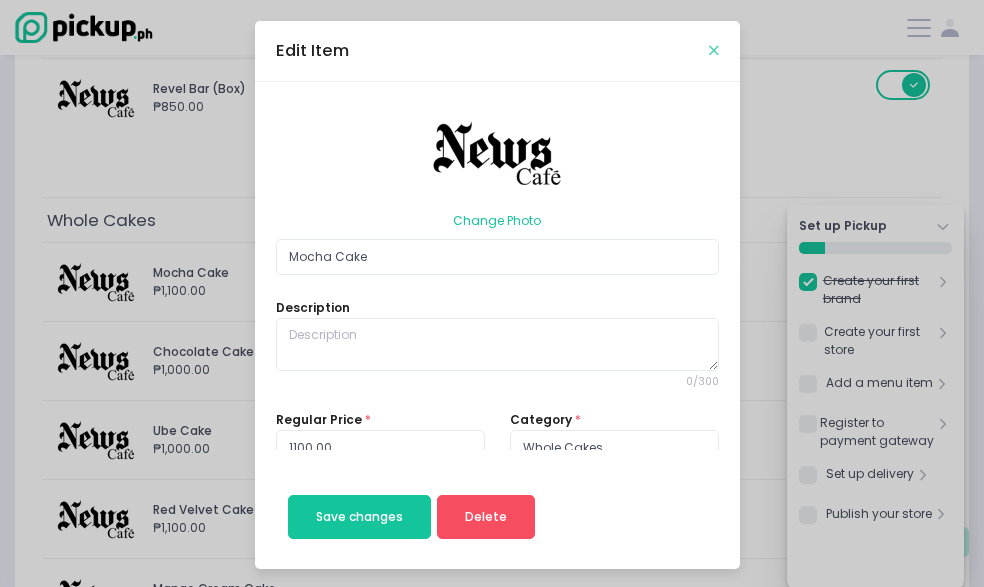 click at bounding box center [714, 50] 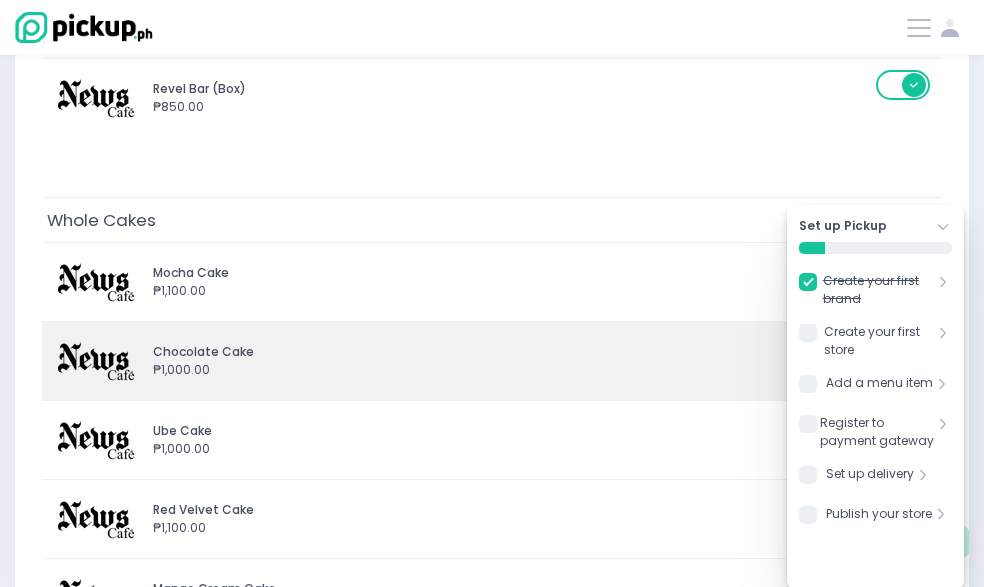 click on "Chocolate Cake" at bounding box center (511, 352) 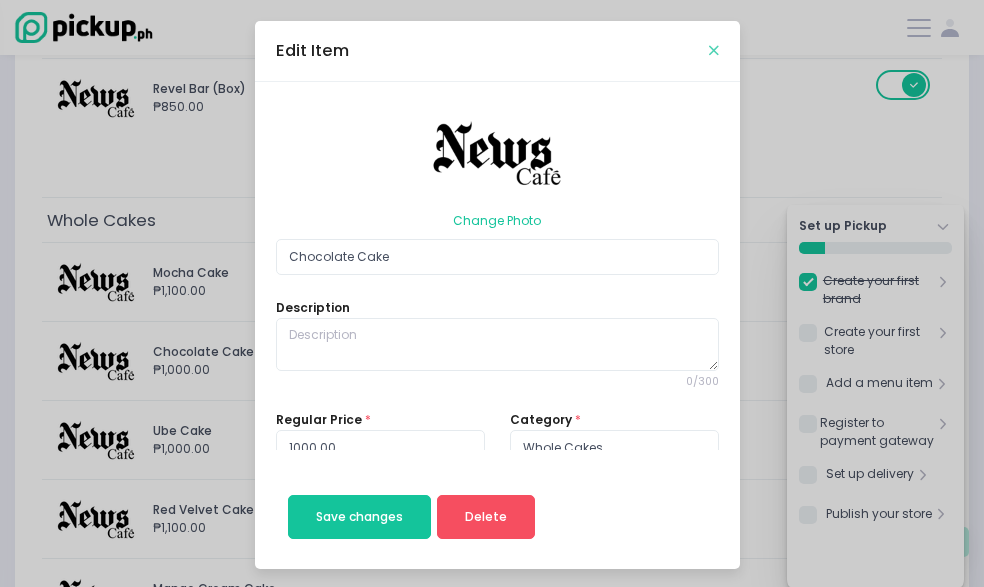 click at bounding box center [714, 50] 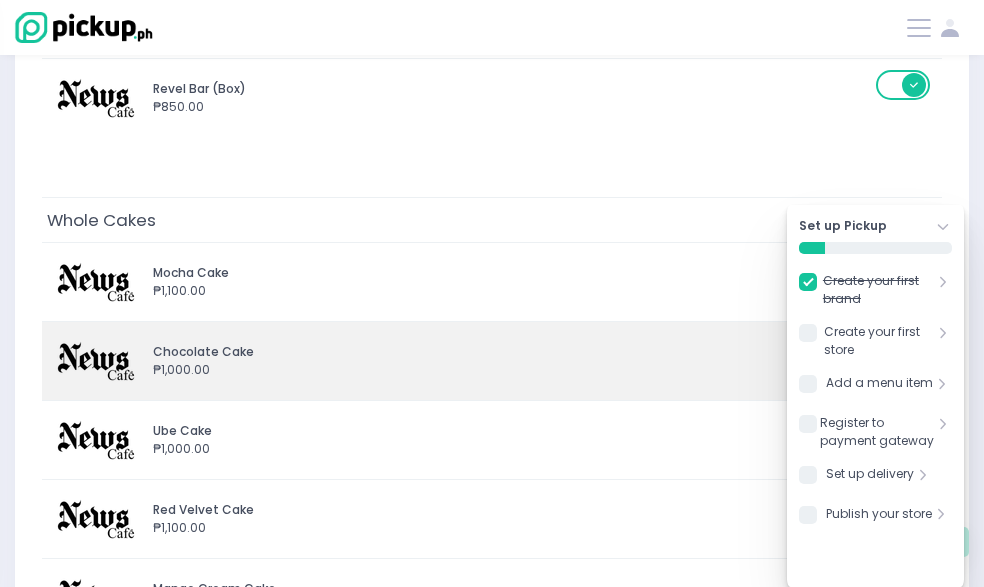 click on "₱1,000.00" at bounding box center [511, 370] 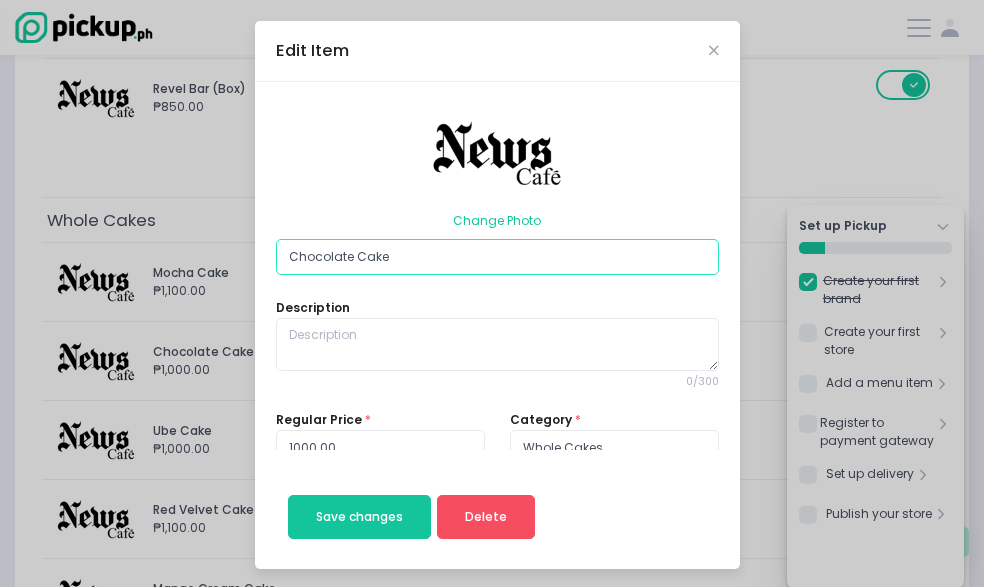 drag, startPoint x: 316, startPoint y: 120, endPoint x: 448, endPoint y: 117, distance: 132.03409 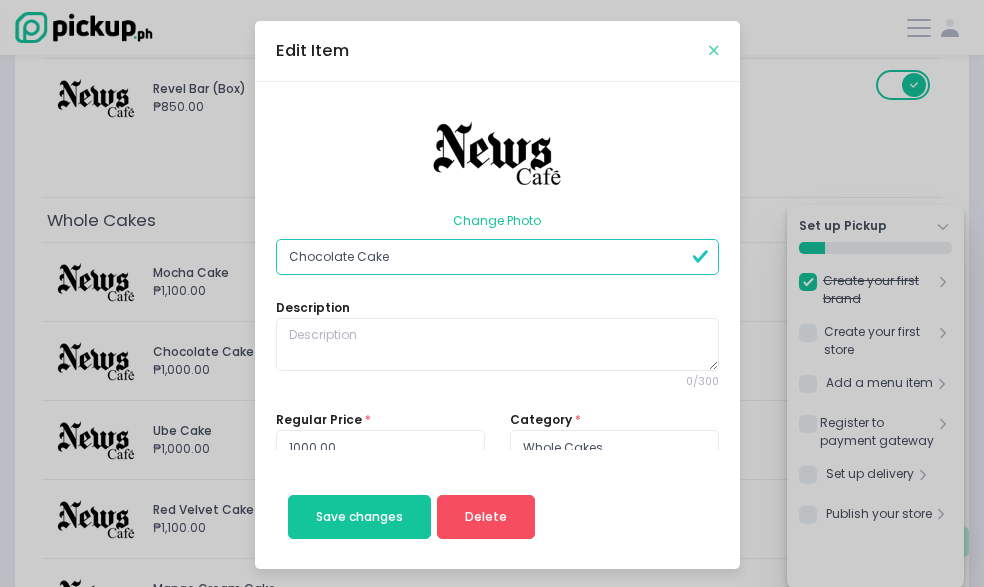 click at bounding box center (714, 50) 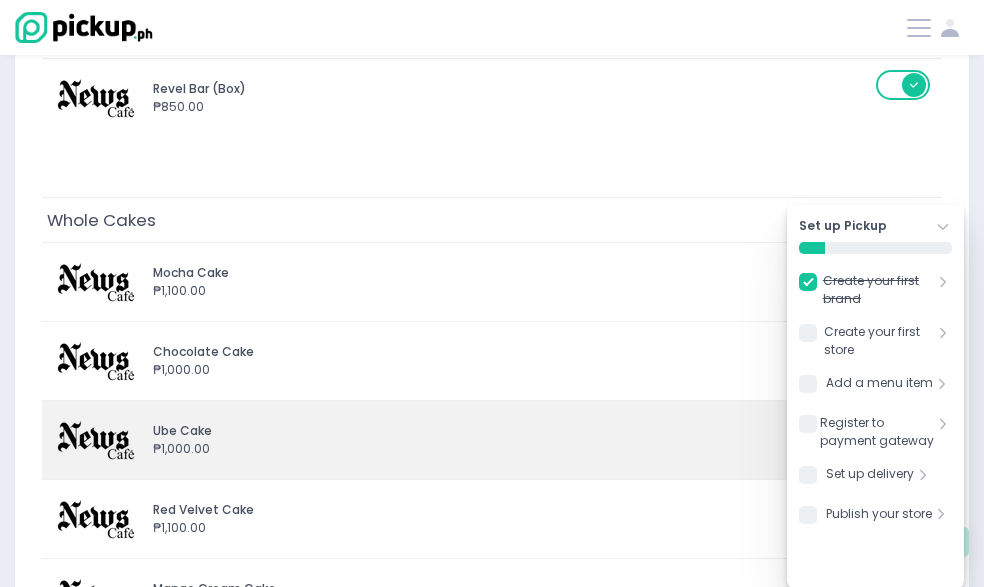 click on "Ube Cake  ₱1,000.00" at bounding box center (463, 440) 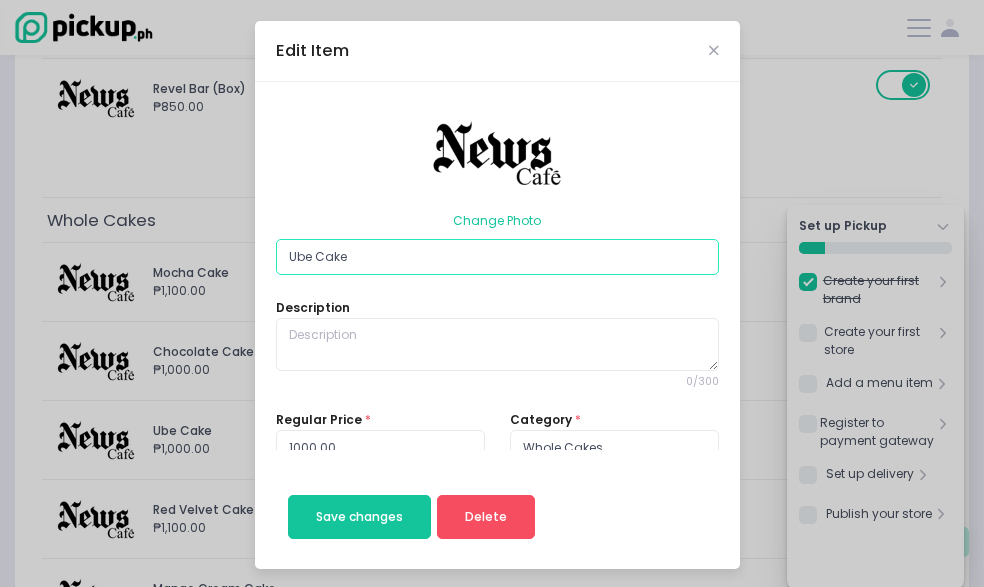 drag, startPoint x: 316, startPoint y: 123, endPoint x: 424, endPoint y: 123, distance: 108 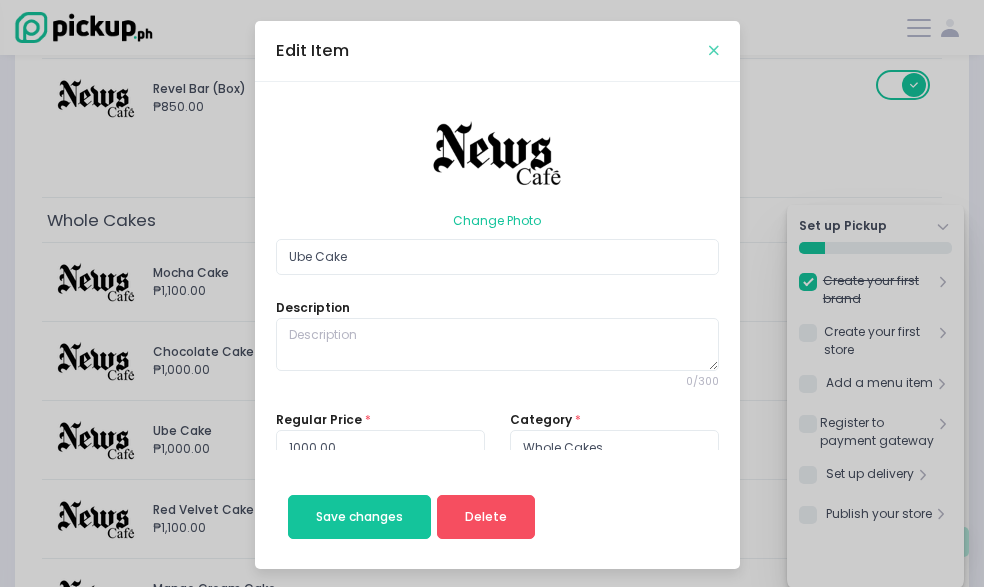 click at bounding box center (714, 50) 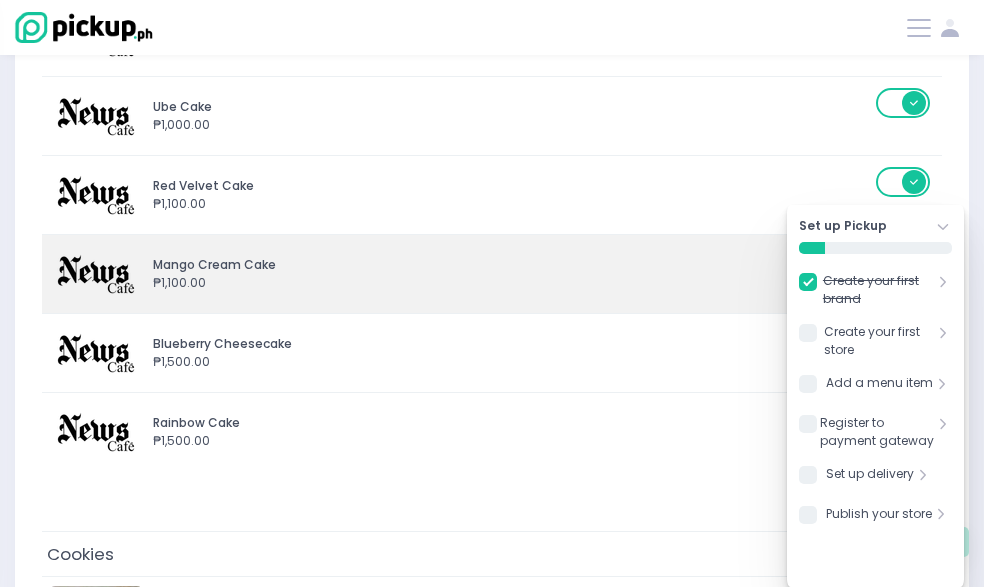 scroll, scrollTop: 1800, scrollLeft: 0, axis: vertical 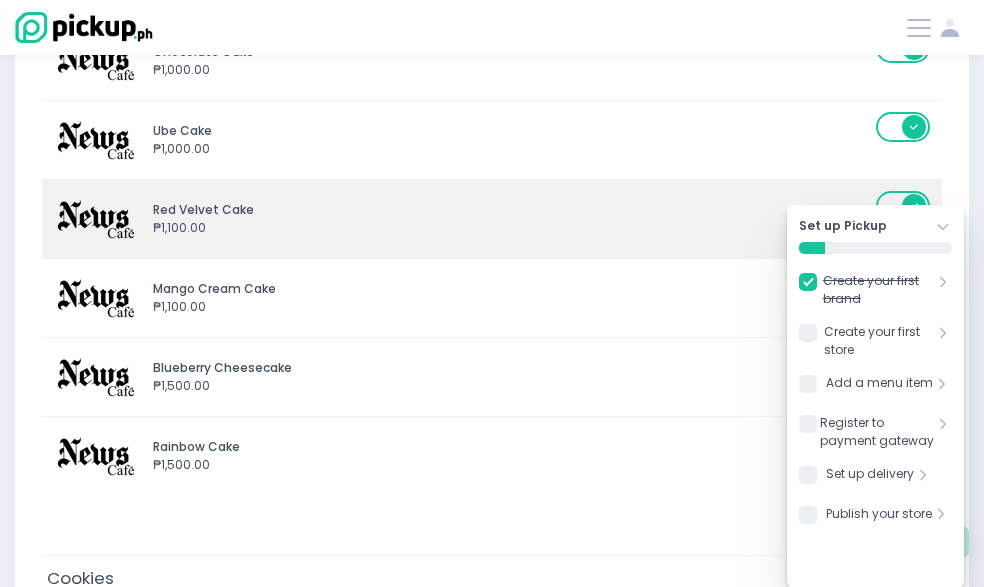 click on "₱1,100.00" at bounding box center [511, 228] 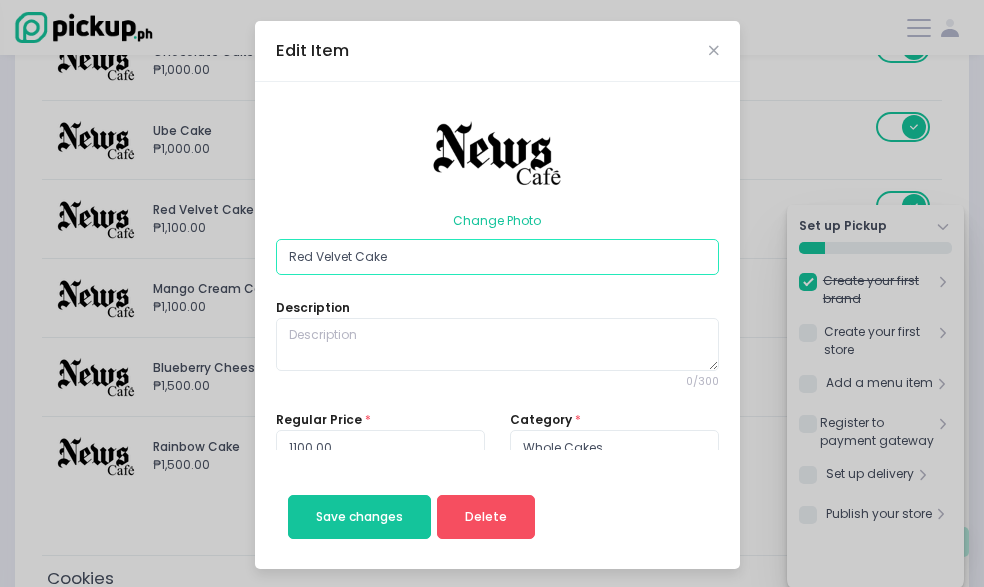 drag, startPoint x: 316, startPoint y: 119, endPoint x: 486, endPoint y: 125, distance: 170.10585 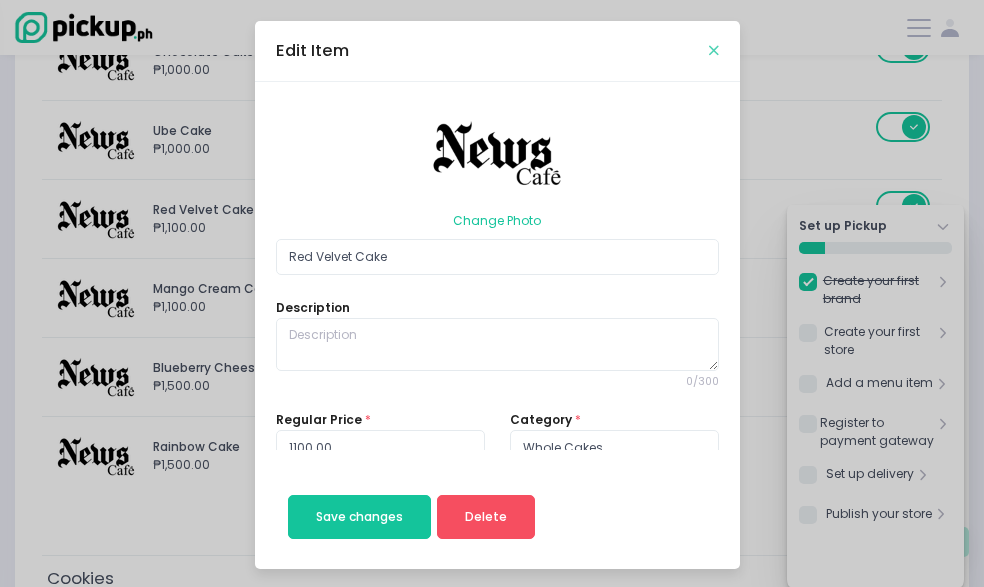 click at bounding box center (714, 50) 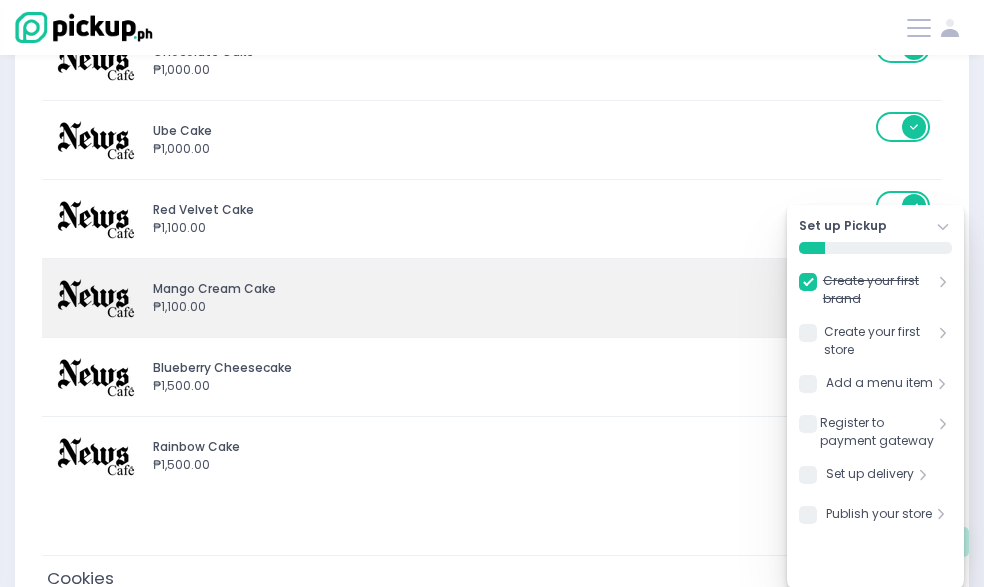 click on "Mango Cream Cake" at bounding box center (511, 289) 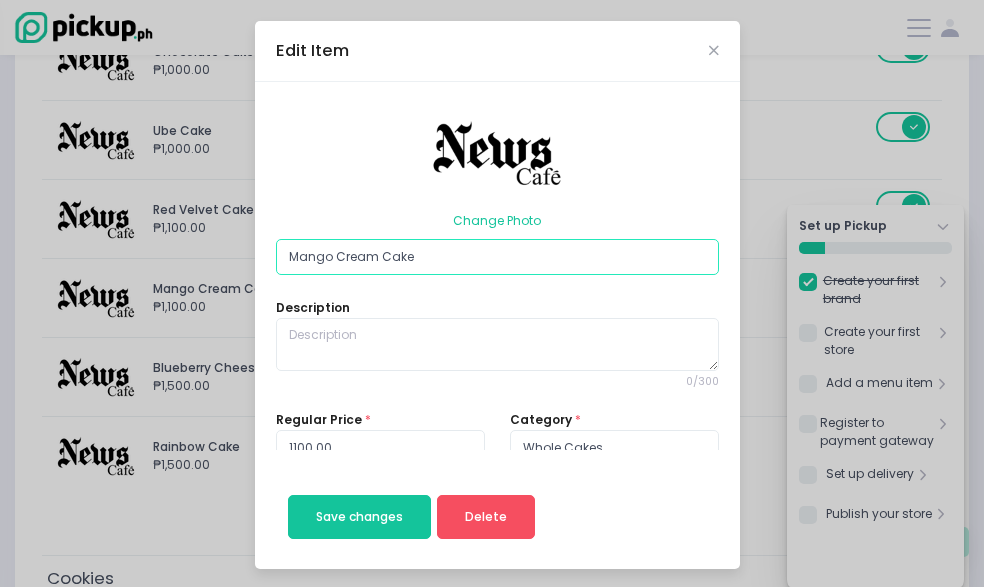 drag, startPoint x: 317, startPoint y: 118, endPoint x: 458, endPoint y: 128, distance: 141.35417 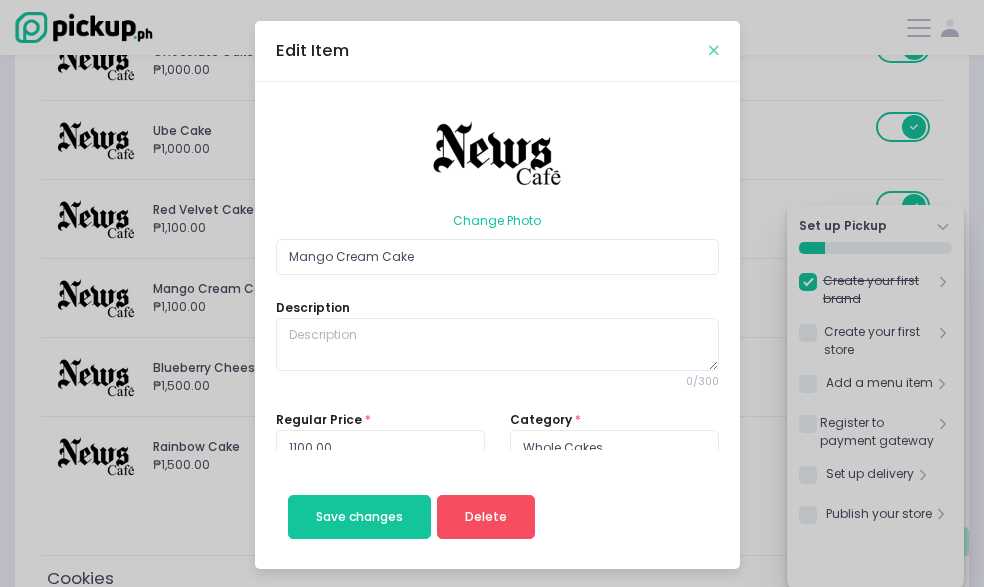 click at bounding box center [714, 50] 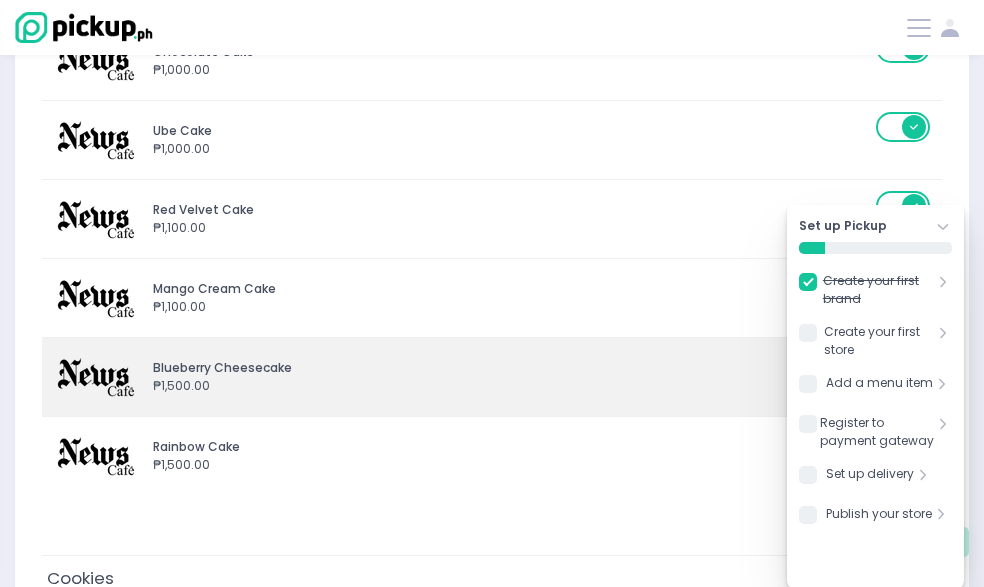 click on "Blueberry Cheesecake" at bounding box center (511, 368) 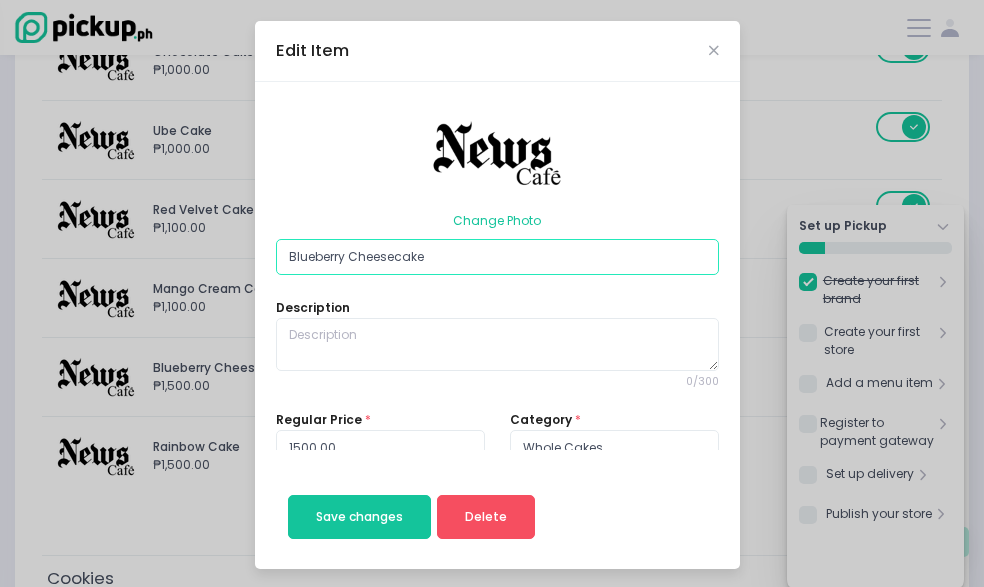drag, startPoint x: 398, startPoint y: 121, endPoint x: 418, endPoint y: 121, distance: 20 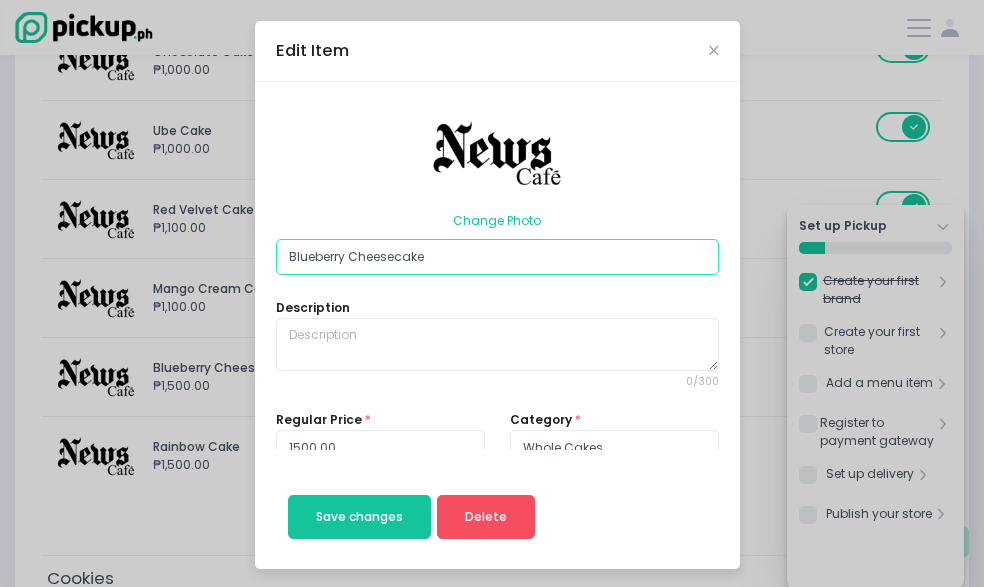 click on "Blueberry Cheesecake" at bounding box center (497, 257) 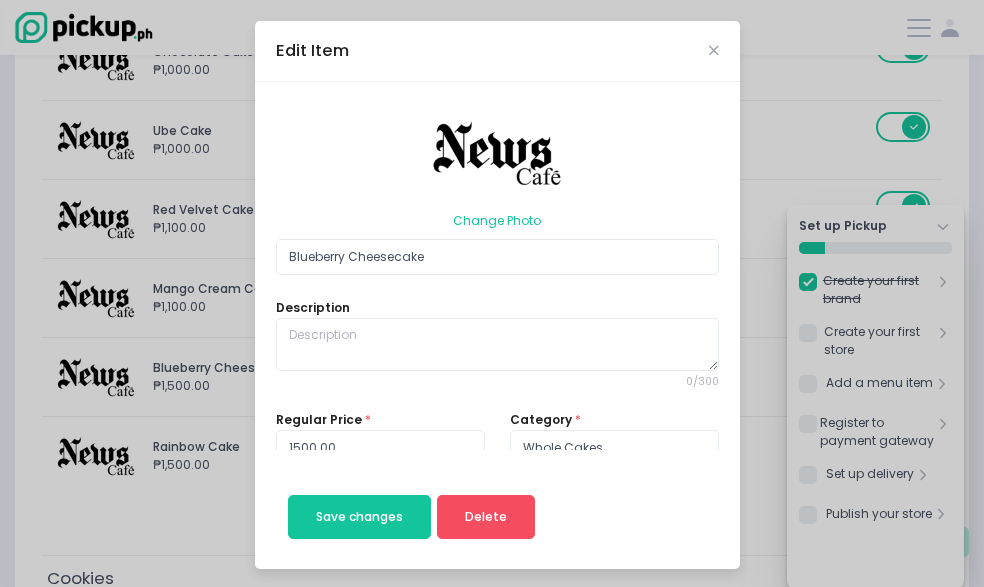 click on "Edit  Item" at bounding box center (497, 51) 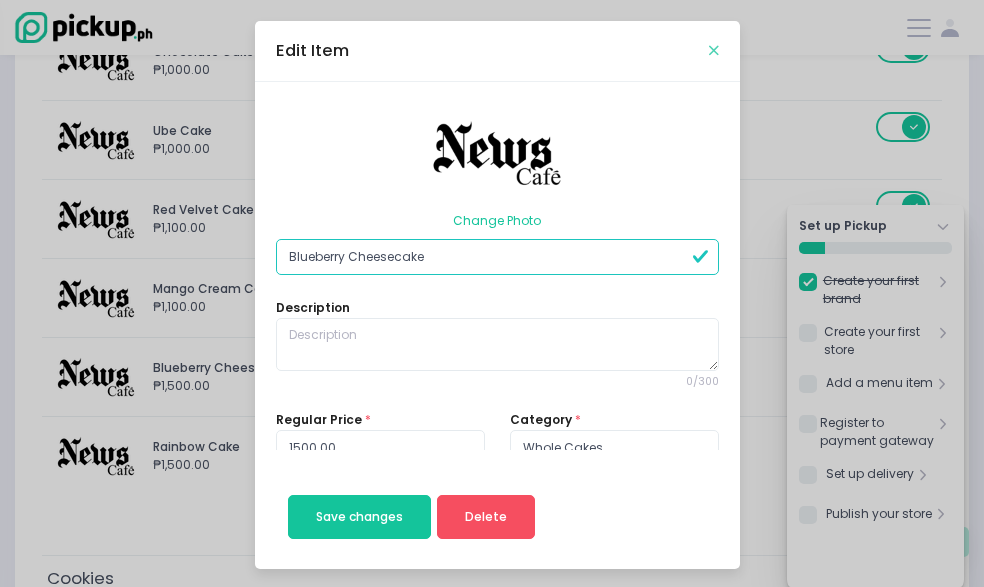 click at bounding box center [714, 50] 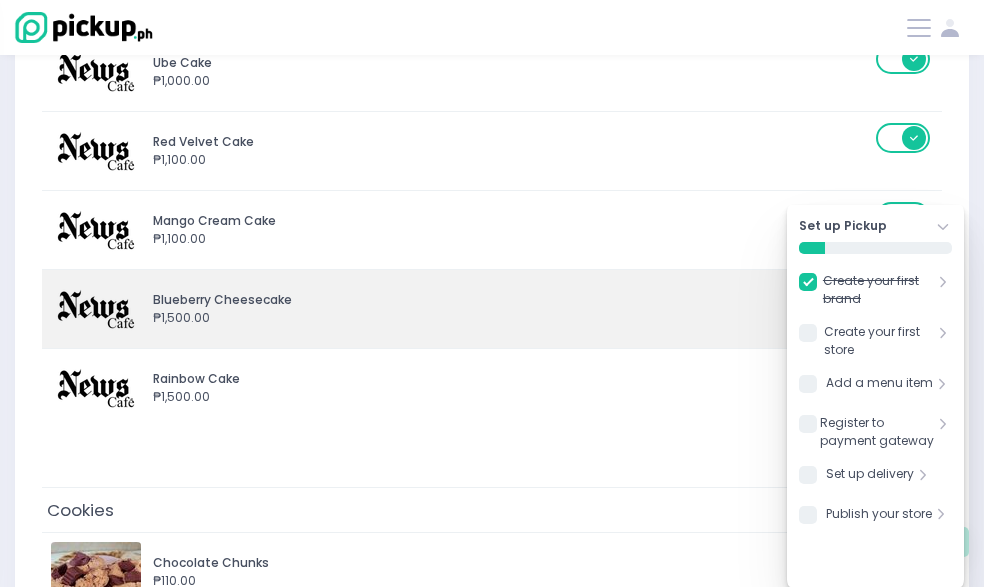 scroll, scrollTop: 1900, scrollLeft: 0, axis: vertical 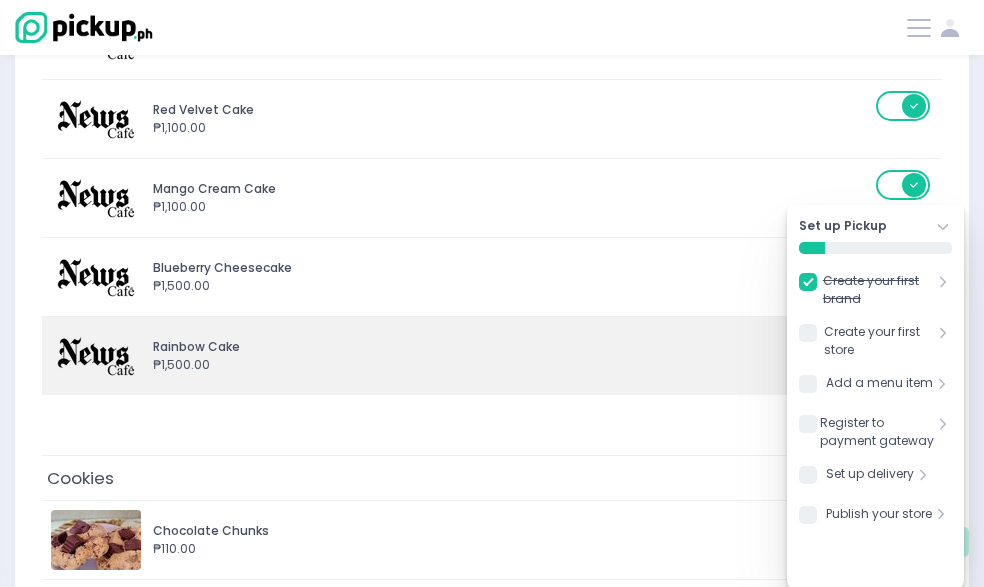 click on "Rainbow Cake  ₱1,500.00" at bounding box center [463, 356] 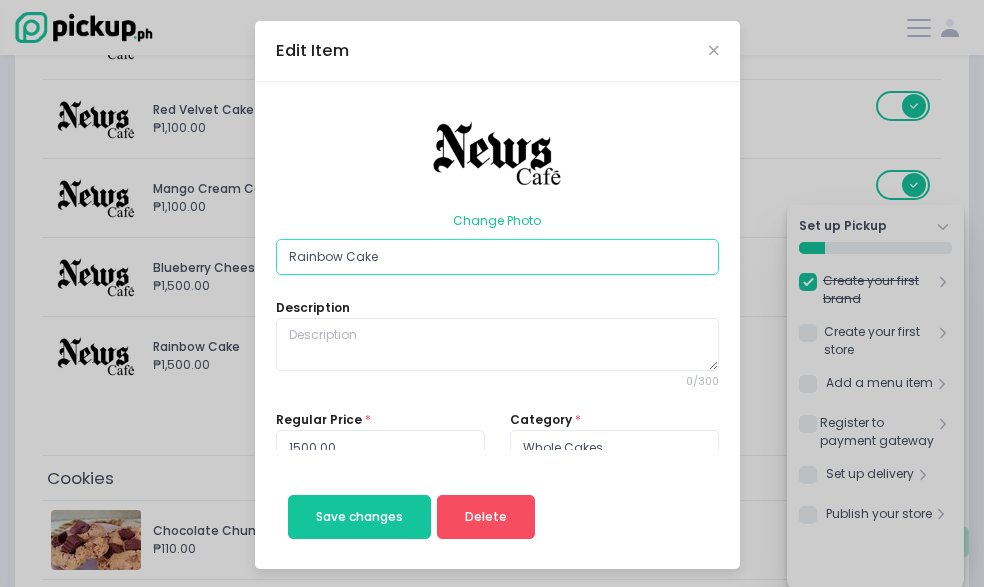 click on "Rainbow Cake" at bounding box center (497, 257) 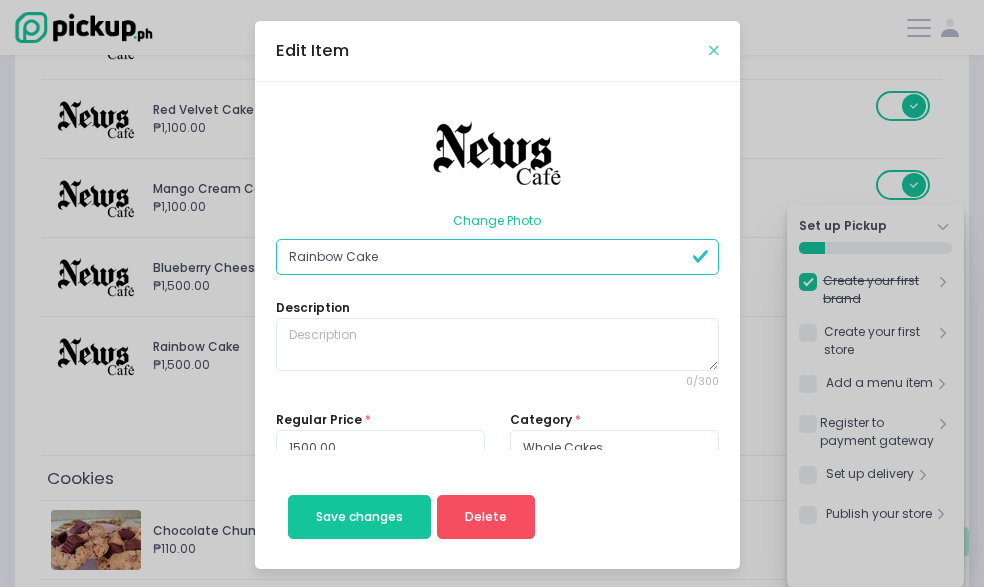 click at bounding box center (714, 50) 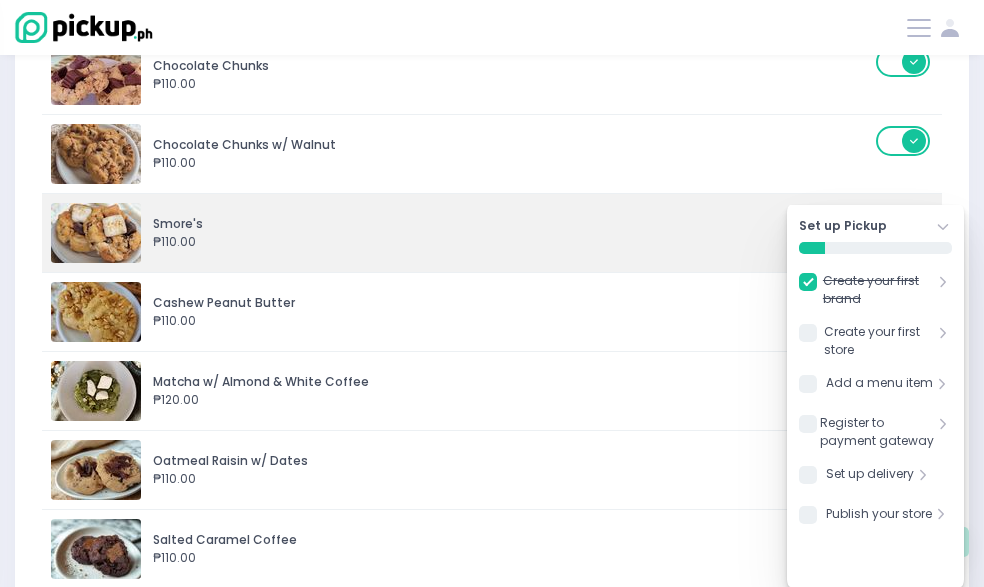 scroll, scrollTop: 2200, scrollLeft: 0, axis: vertical 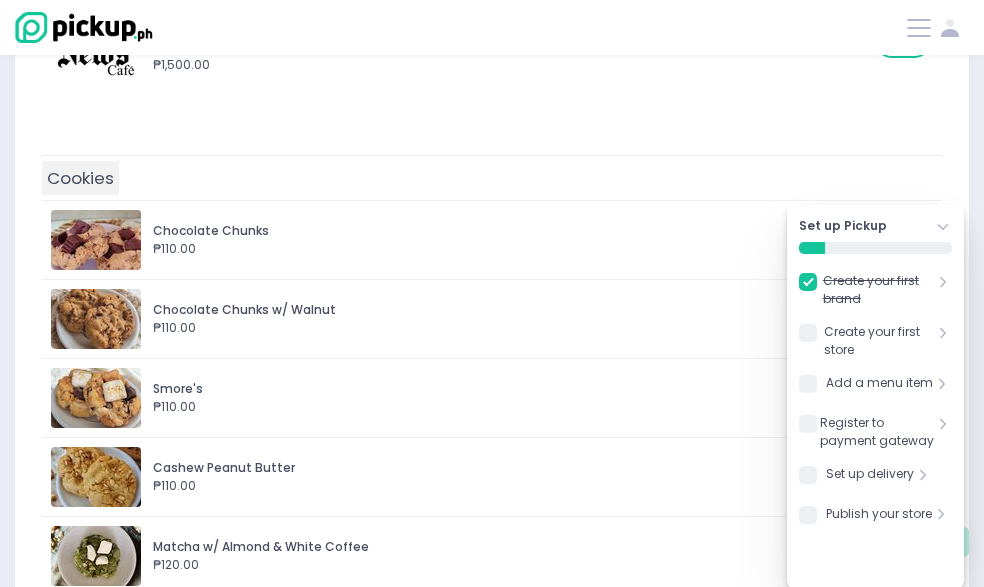 click on "Cookies" at bounding box center [80, 178] 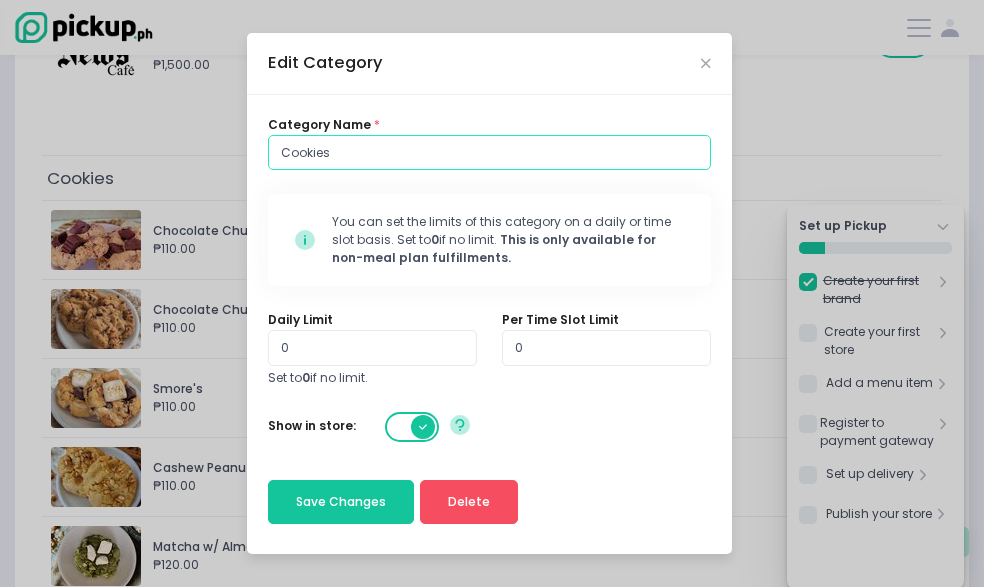 drag, startPoint x: 283, startPoint y: 150, endPoint x: 358, endPoint y: 154, distance: 75.10659 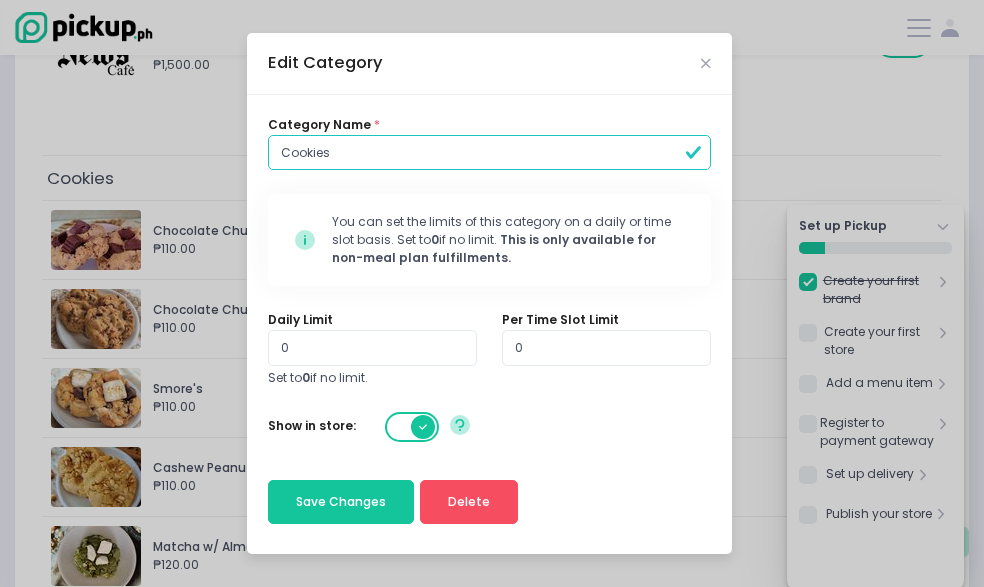 click on "Edit Category" at bounding box center (489, 63) 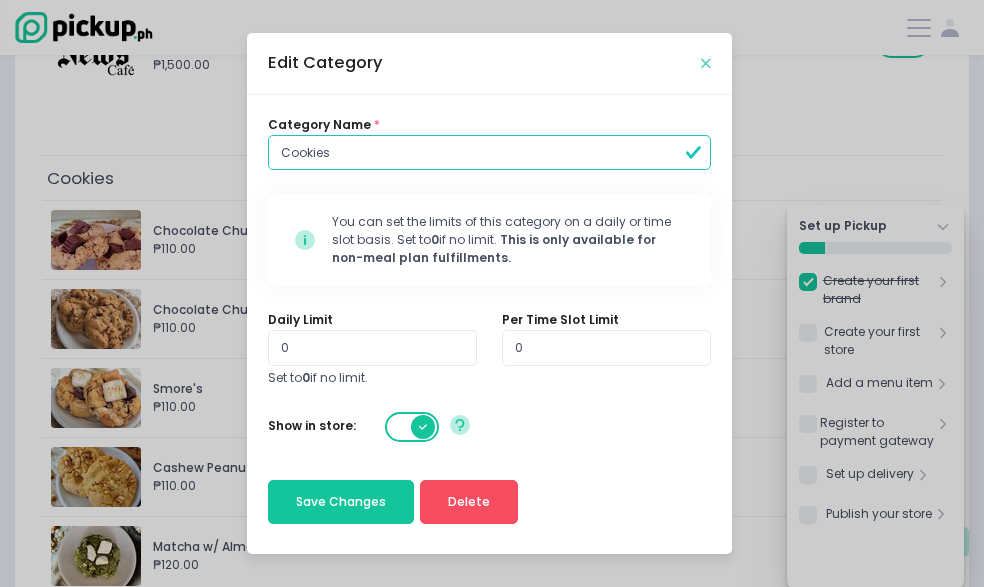click at bounding box center [706, 63] 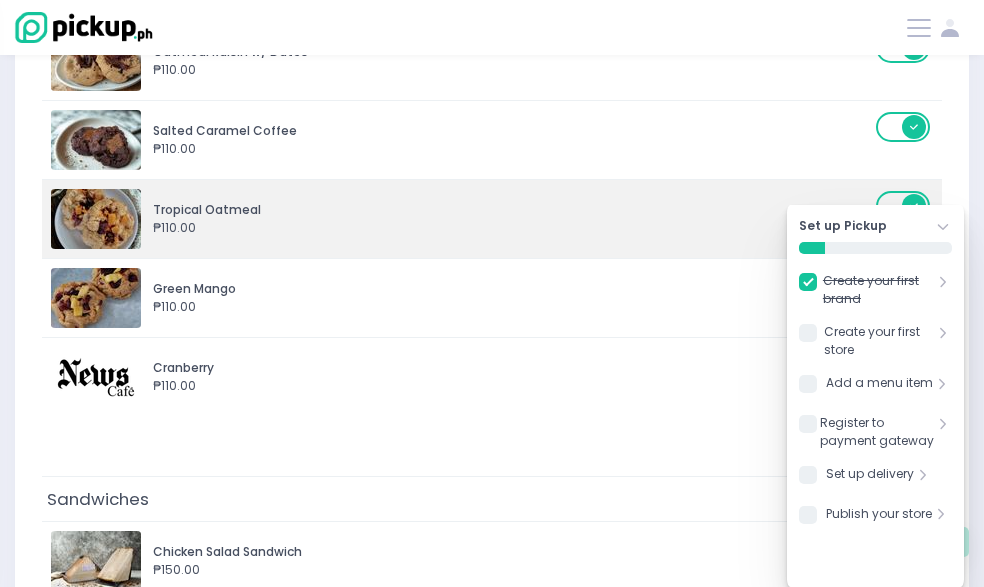 scroll, scrollTop: 2900, scrollLeft: 0, axis: vertical 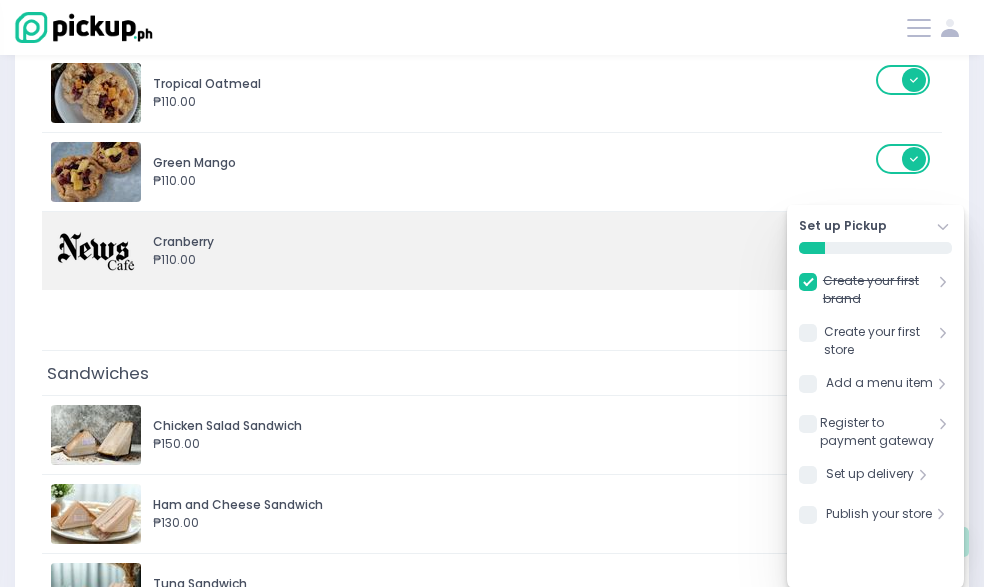 click on "₱110.00" at bounding box center [511, 260] 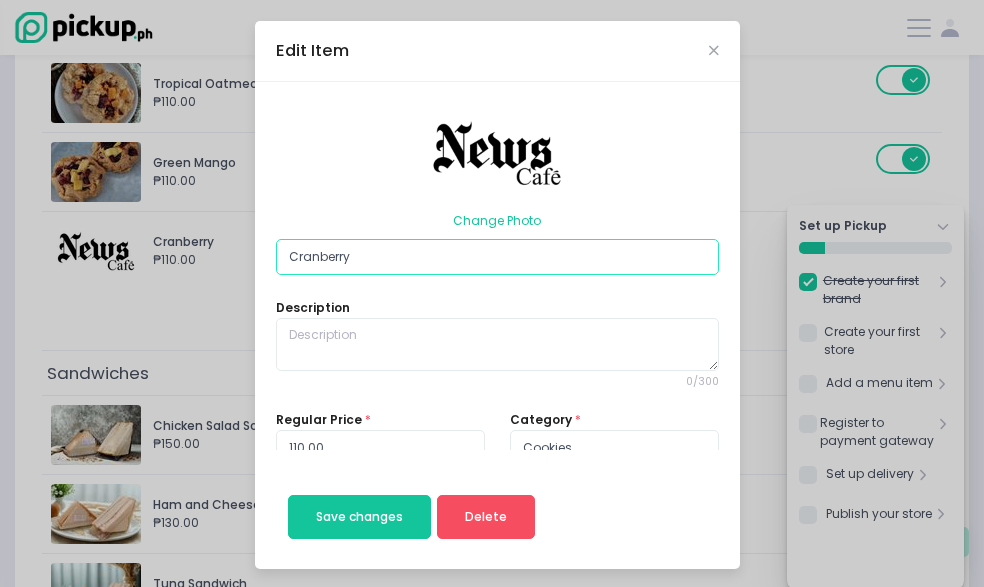 drag, startPoint x: 312, startPoint y: 118, endPoint x: 398, endPoint y: 121, distance: 86.05231 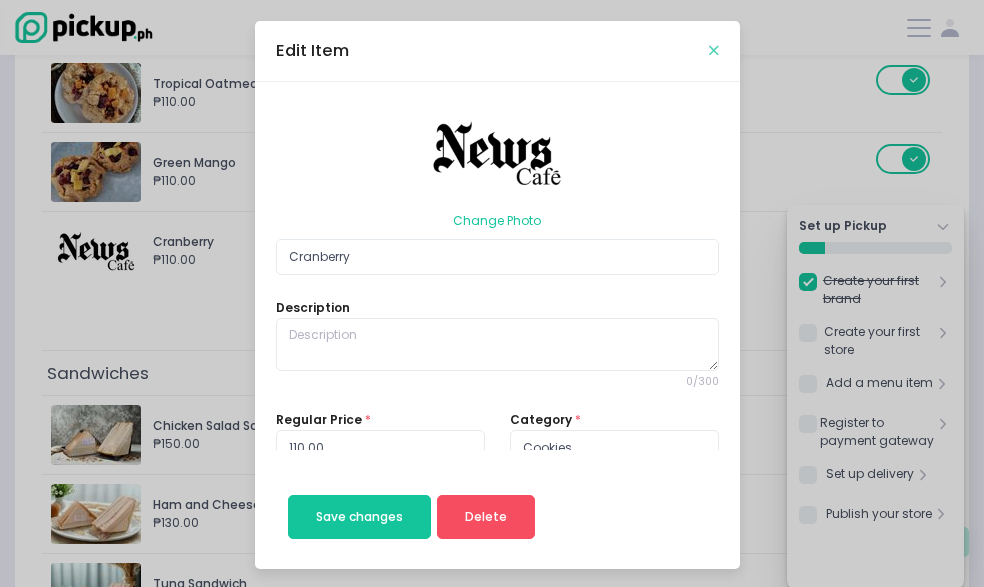 click at bounding box center [714, 50] 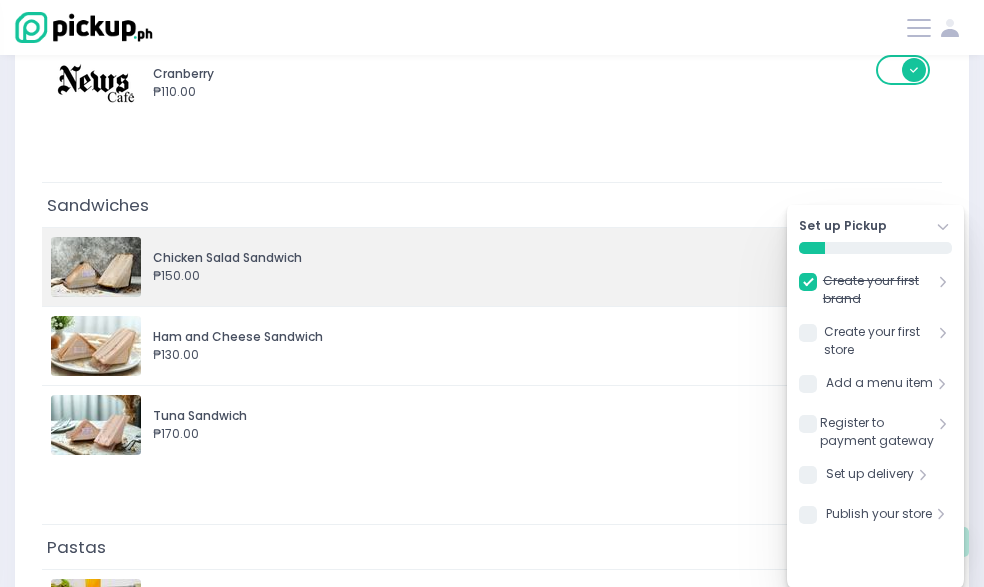 scroll, scrollTop: 3100, scrollLeft: 0, axis: vertical 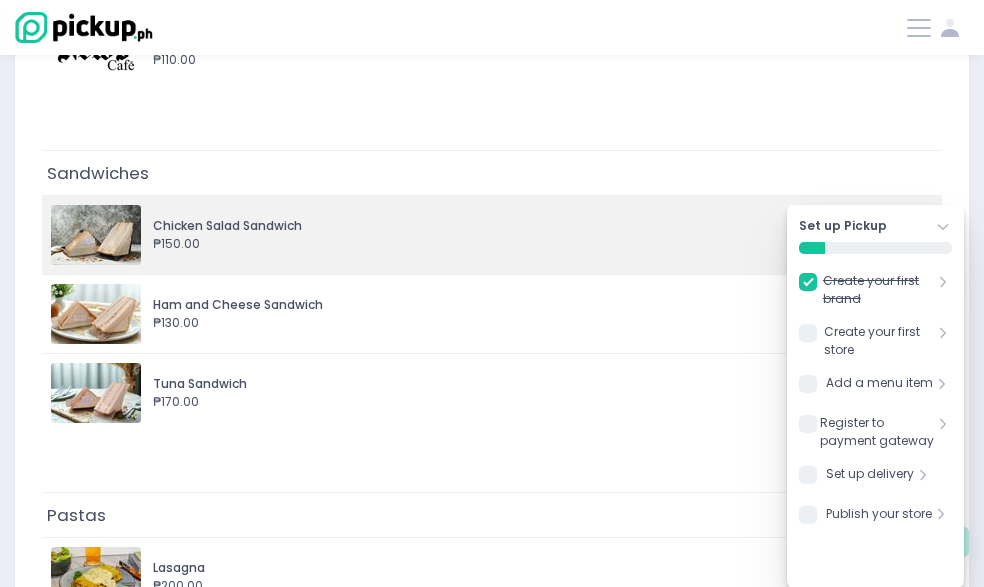click on "₱150.00" at bounding box center [511, 244] 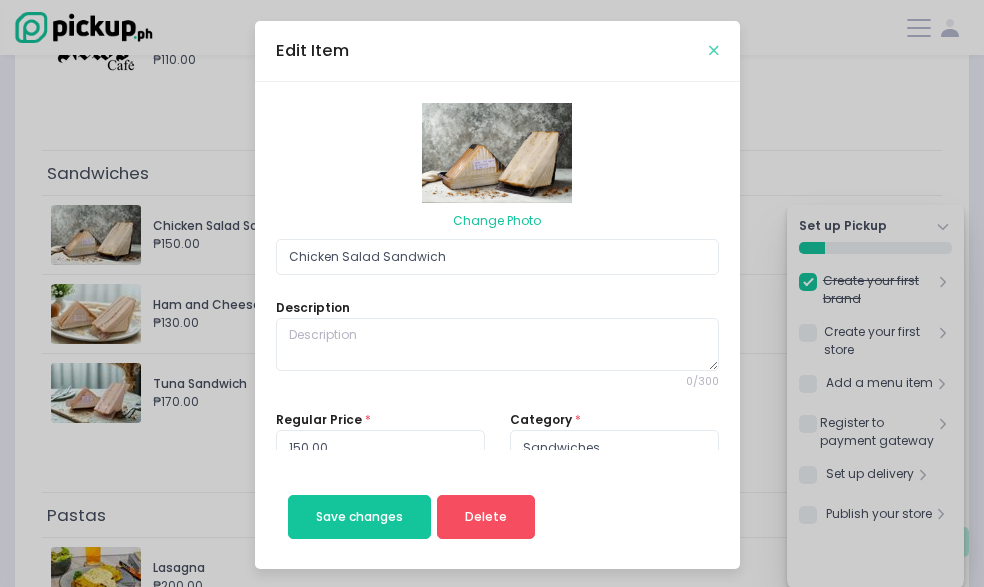 click at bounding box center (714, 50) 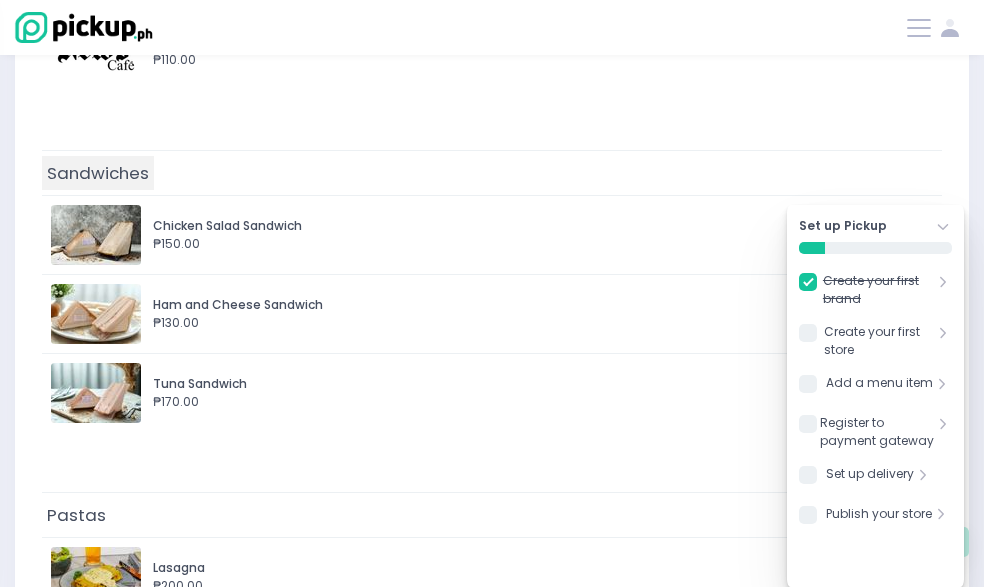 click on "Sandwiches" at bounding box center (98, 173) 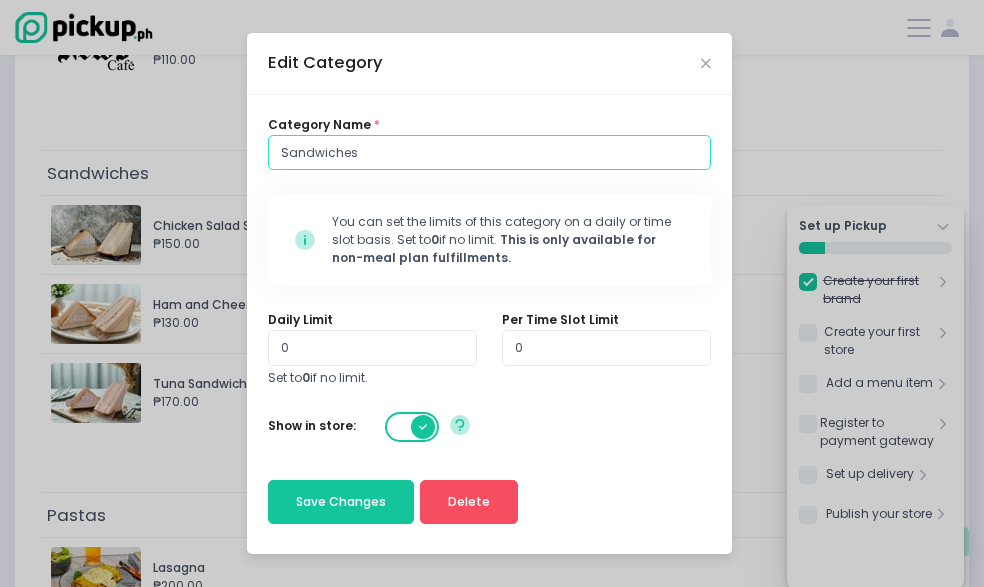 drag, startPoint x: 276, startPoint y: 151, endPoint x: 403, endPoint y: 156, distance: 127.09839 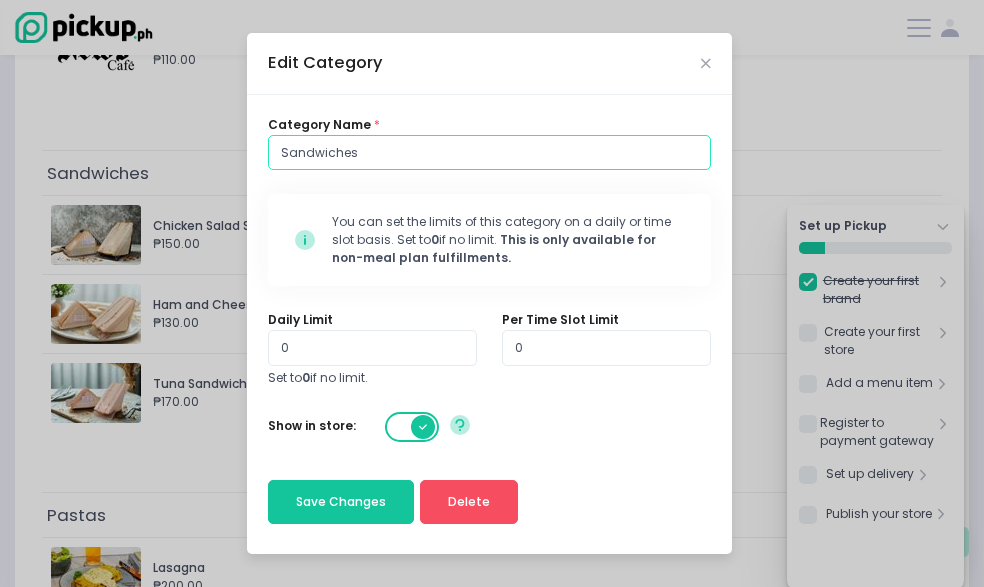 click on "Sandwiches" at bounding box center [489, 153] 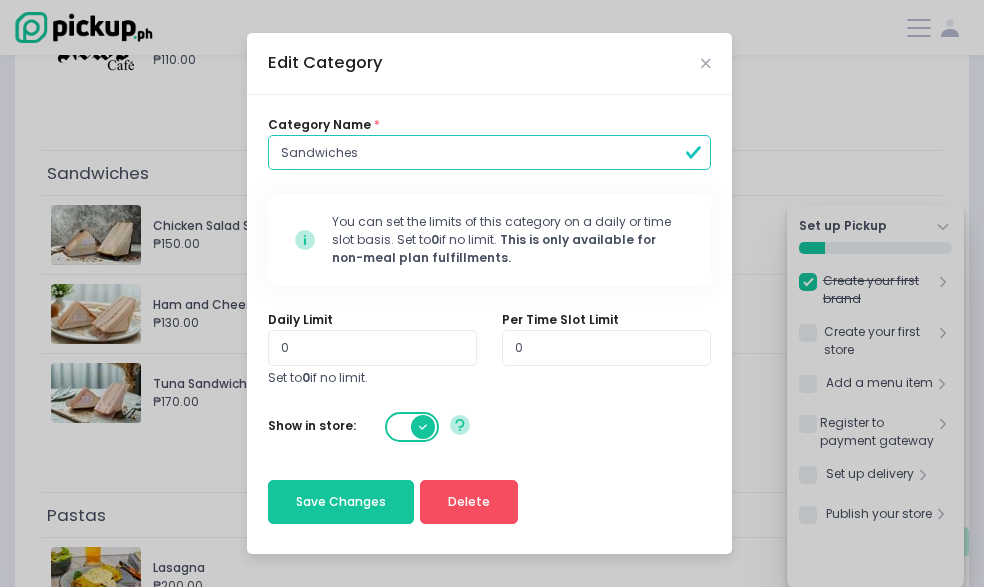 drag, startPoint x: 612, startPoint y: 5, endPoint x: 622, endPoint y: 21, distance: 18.867962 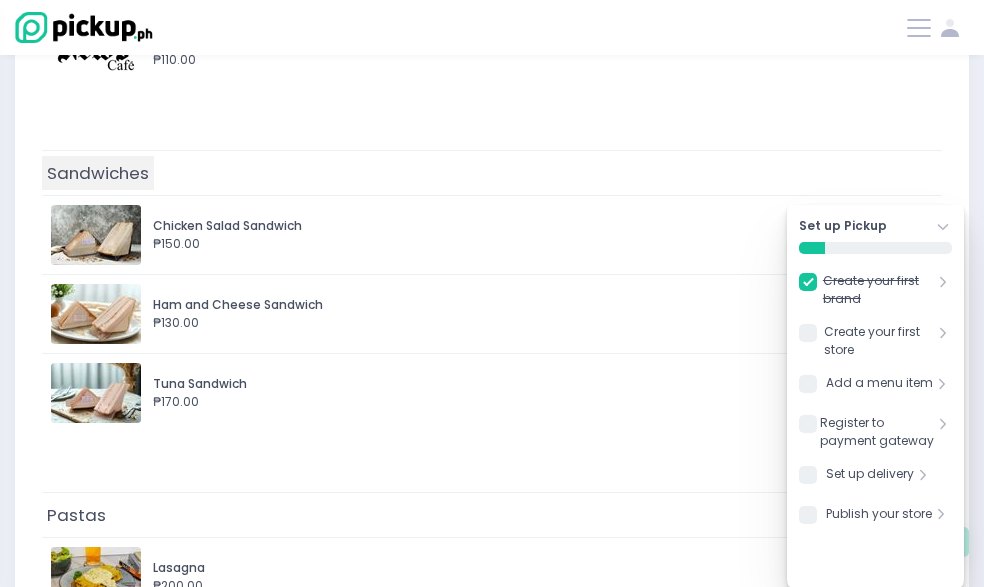 click on "Sandwiches" at bounding box center (98, 173) 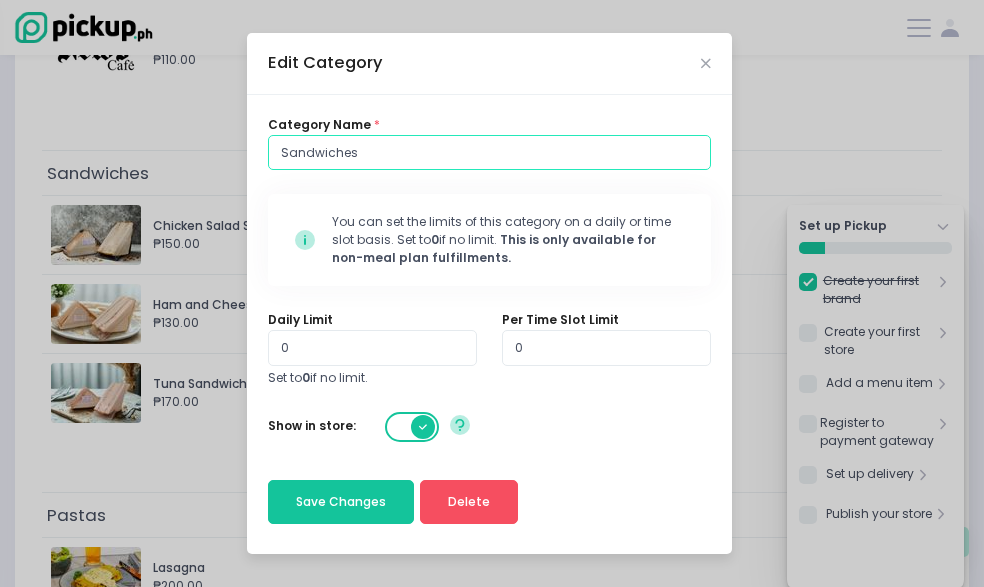 drag, startPoint x: 283, startPoint y: 154, endPoint x: 379, endPoint y: 156, distance: 96.02083 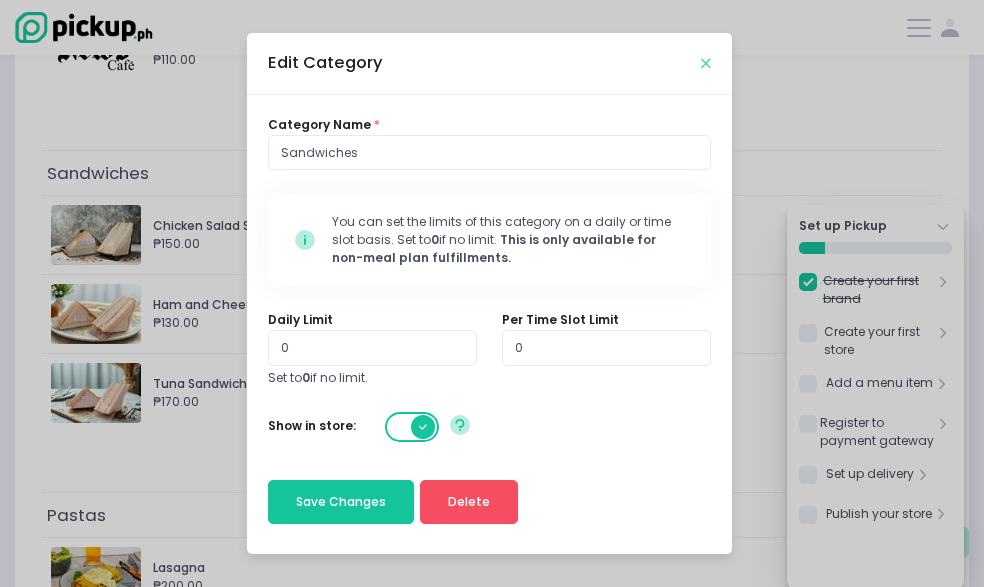 click at bounding box center (706, 63) 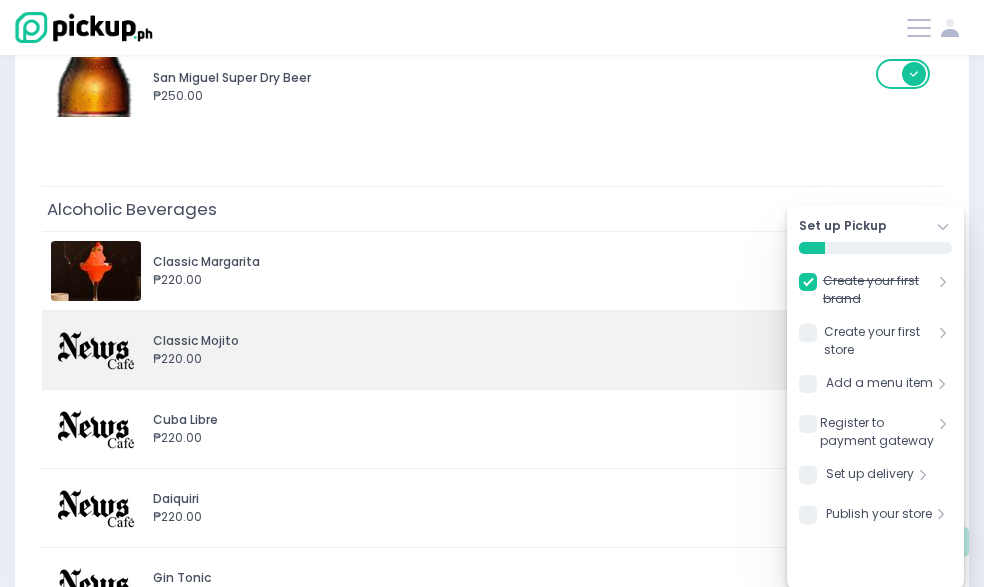 scroll, scrollTop: 6500, scrollLeft: 0, axis: vertical 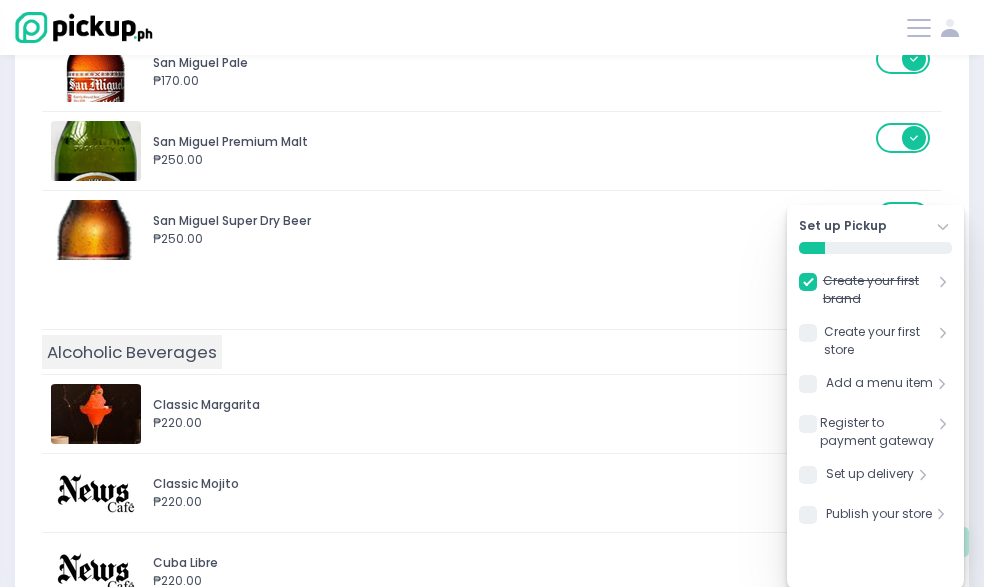 click on "Alcoholic  Beverages" at bounding box center (132, 352) 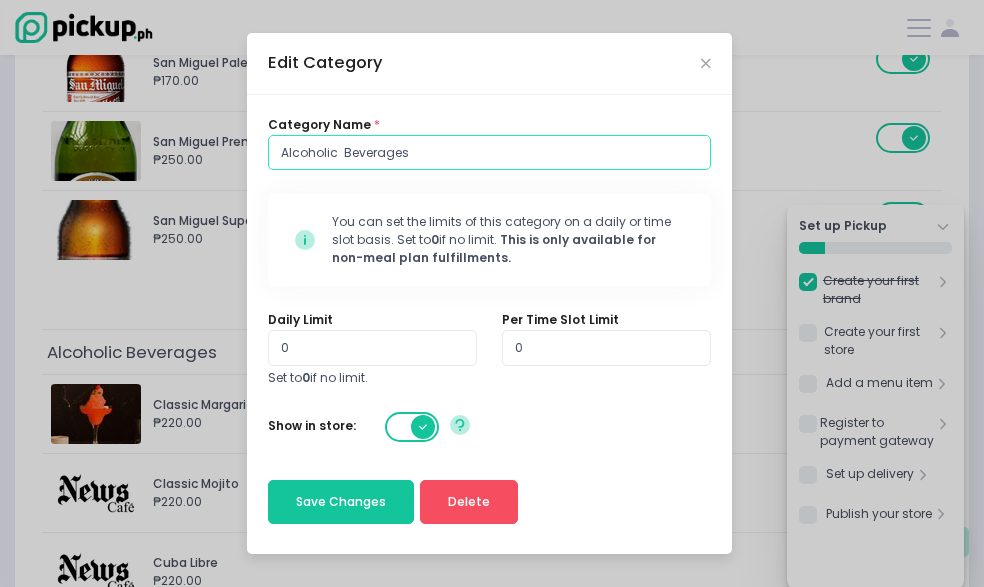 drag, startPoint x: 280, startPoint y: 152, endPoint x: 462, endPoint y: 161, distance: 182.2224 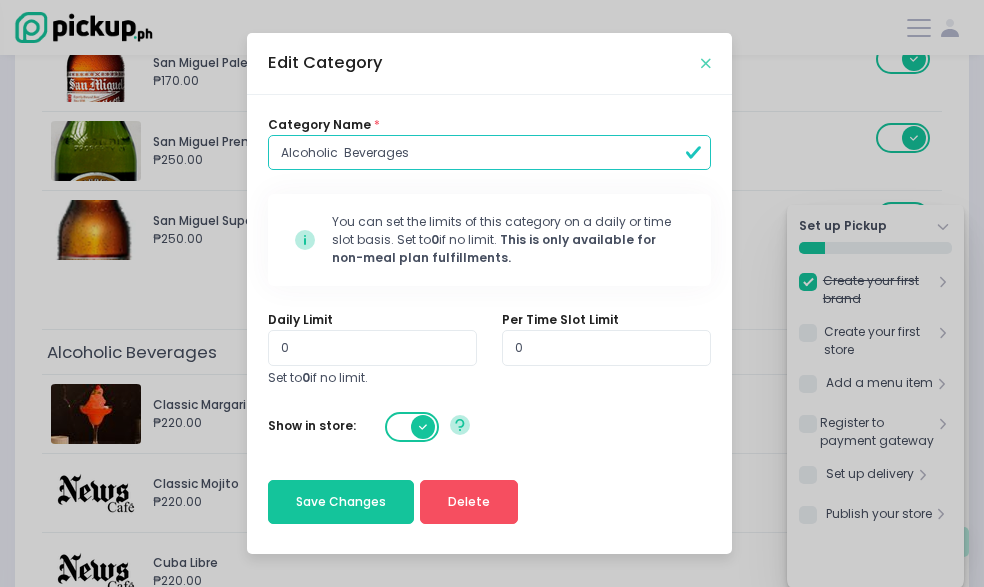 click at bounding box center [706, 64] 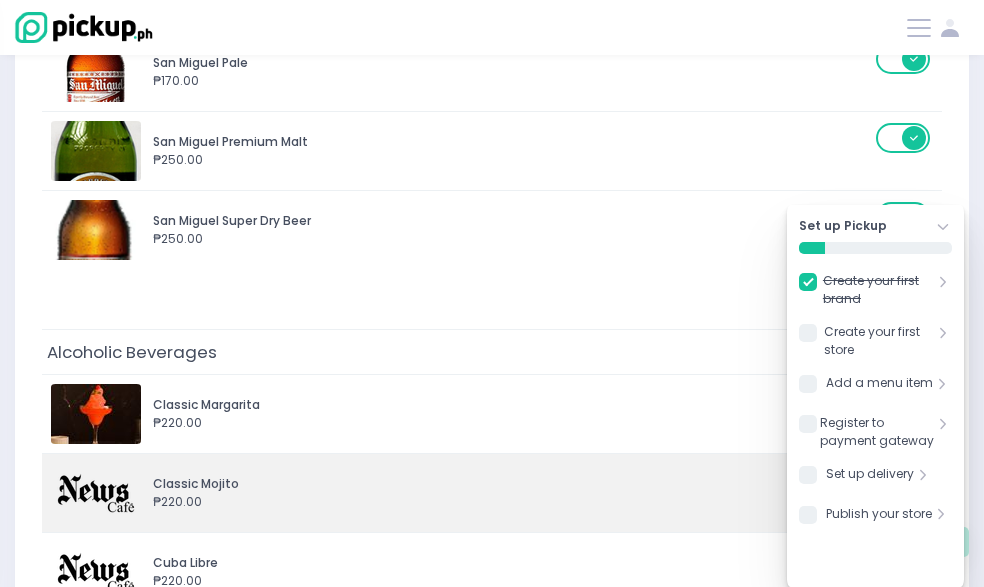 click on "Classic Mojito" at bounding box center (511, 484) 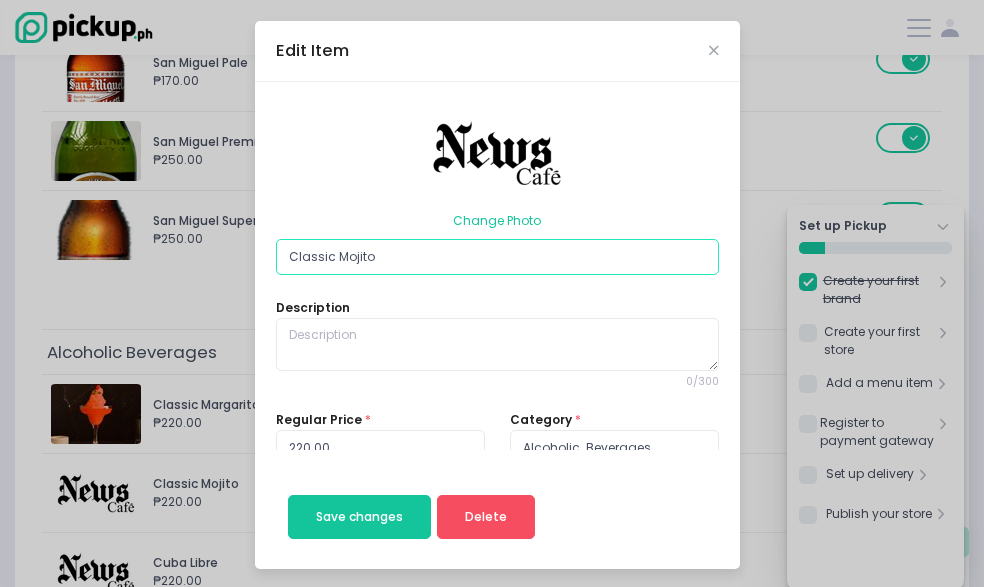 drag, startPoint x: 319, startPoint y: 115, endPoint x: 446, endPoint y: 129, distance: 127.769325 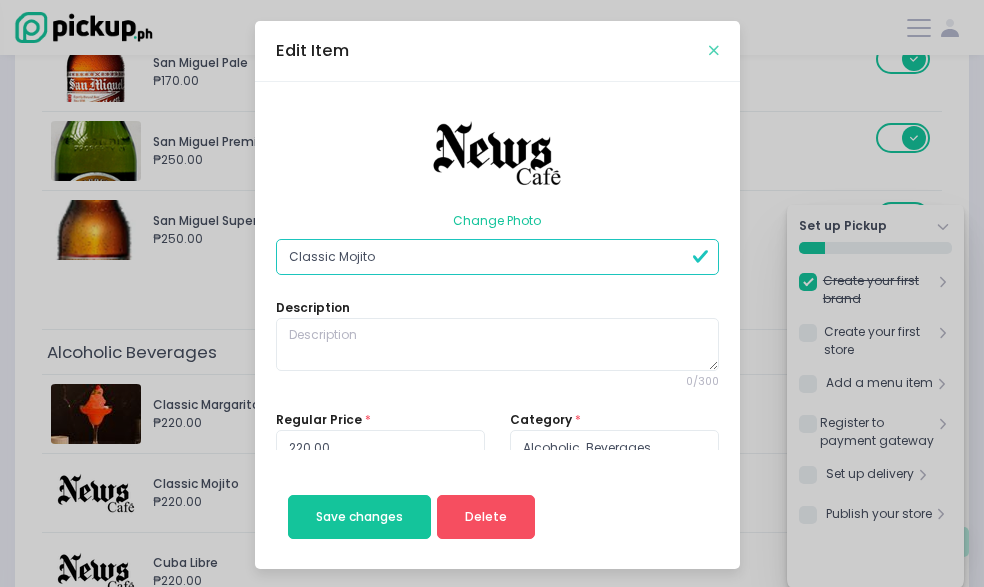 click at bounding box center [714, 50] 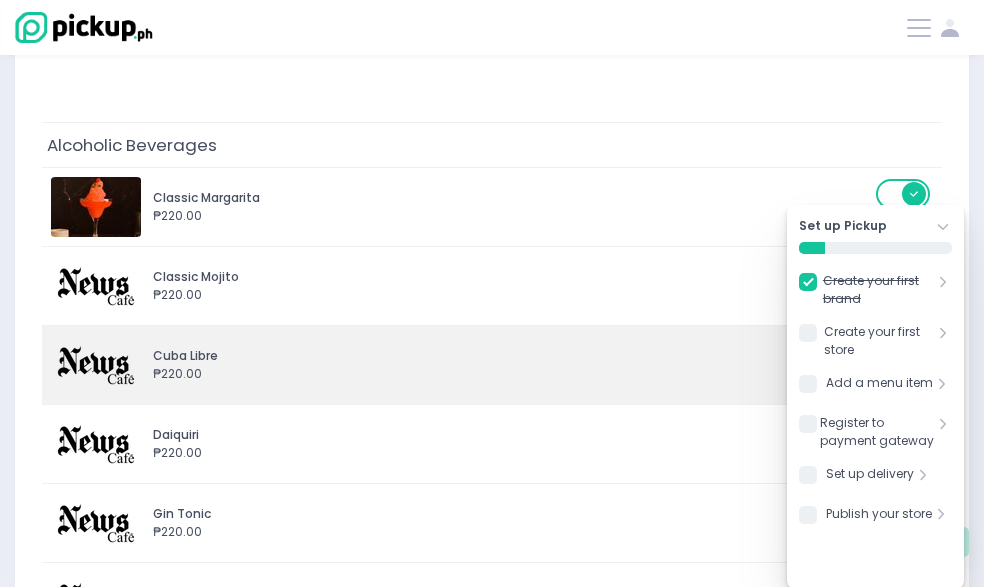 scroll, scrollTop: 6800, scrollLeft: 0, axis: vertical 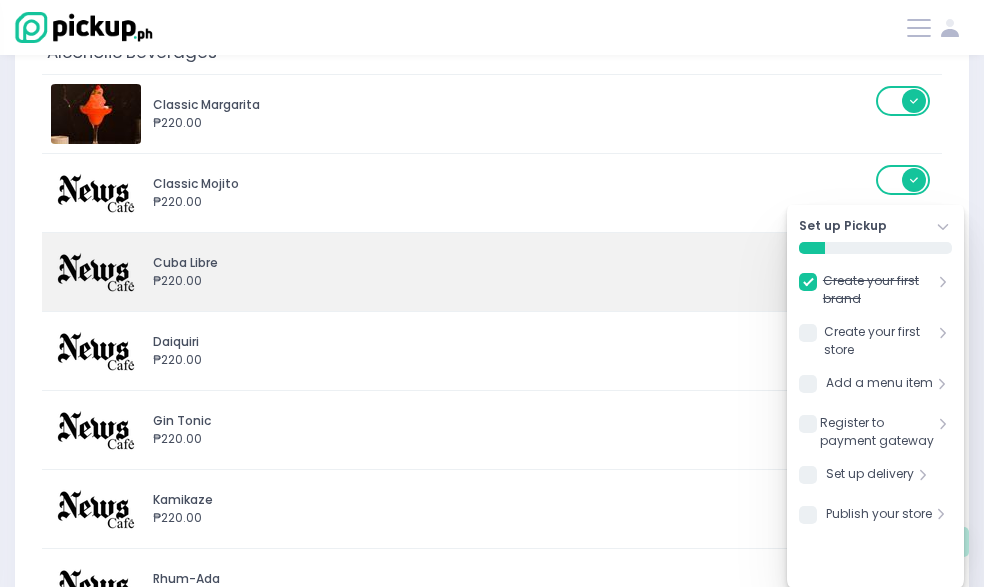 click on "Cuba Libre ₱220.00" at bounding box center [463, 272] 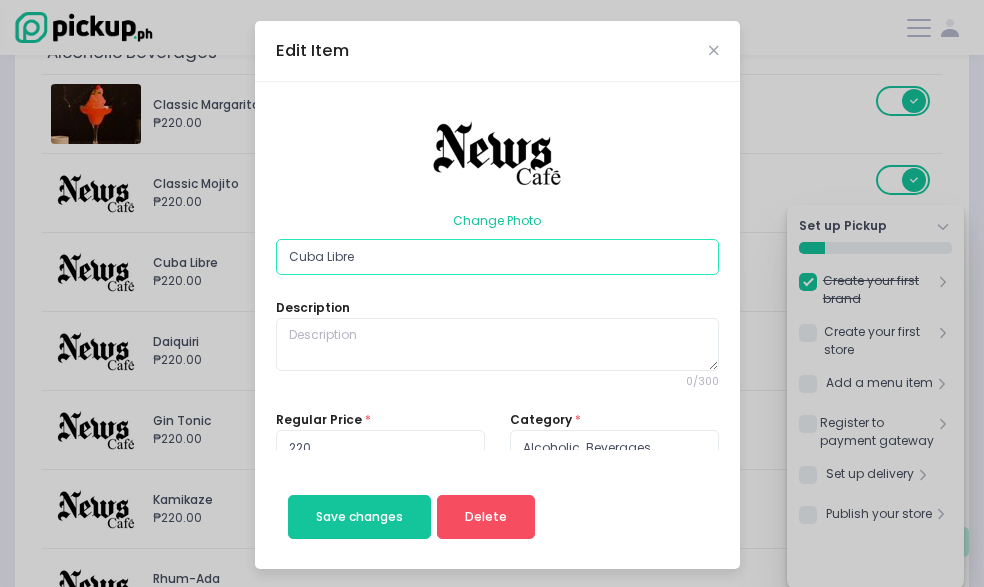 drag, startPoint x: 314, startPoint y: 117, endPoint x: 444, endPoint y: 125, distance: 130.24593 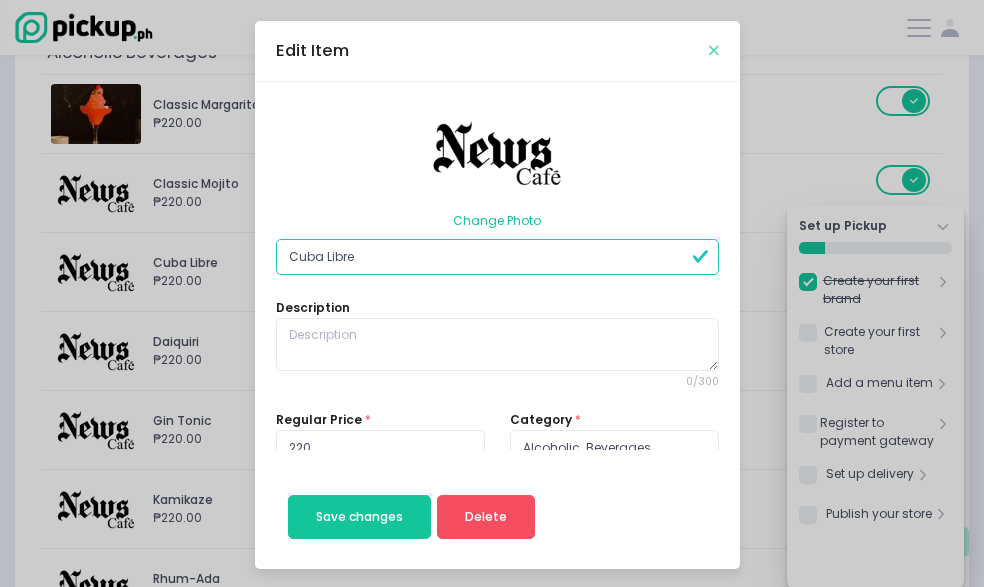 click at bounding box center (714, 50) 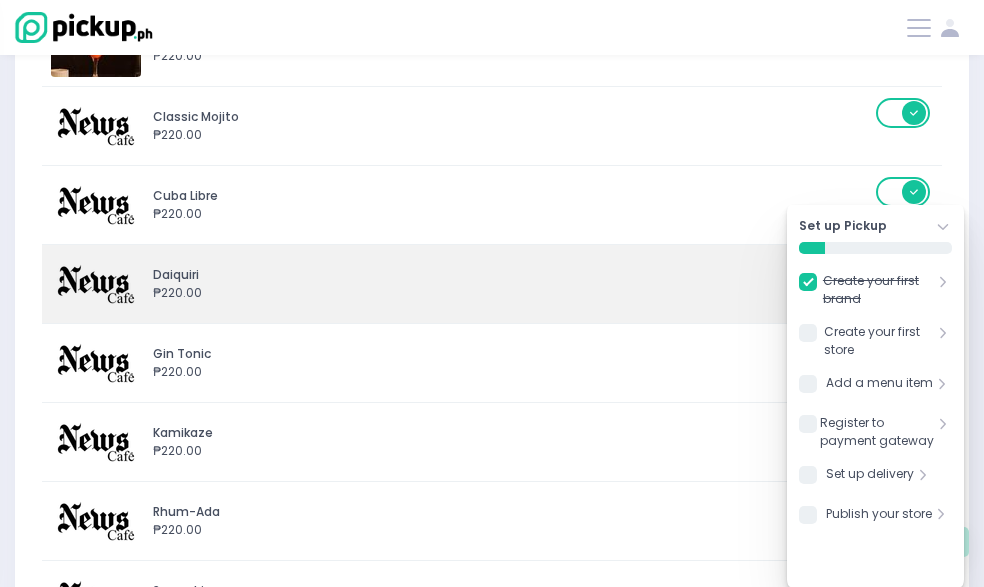 scroll, scrollTop: 6900, scrollLeft: 0, axis: vertical 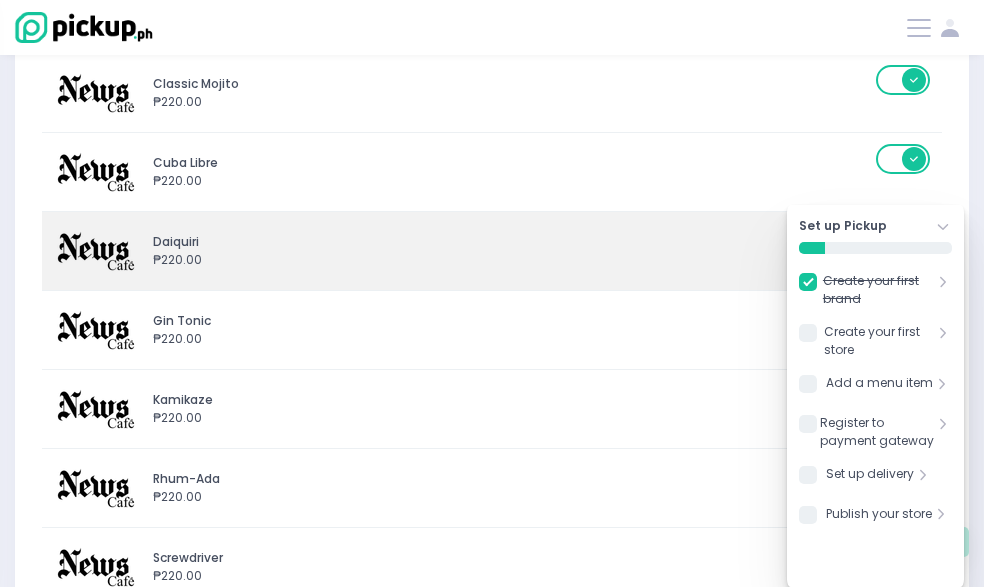click at bounding box center (96, 251) 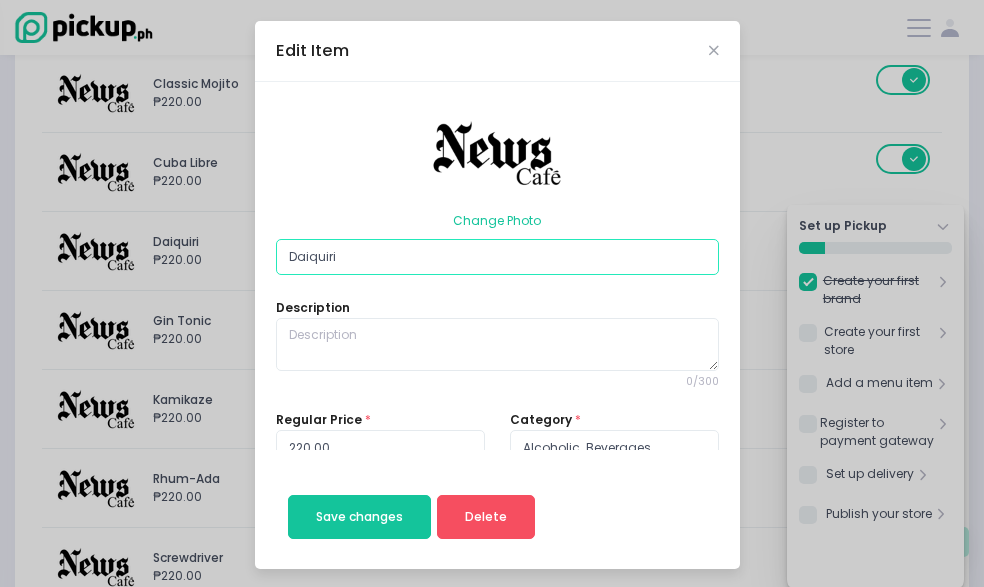 drag, startPoint x: 313, startPoint y: 118, endPoint x: 407, endPoint y: 117, distance: 94.00532 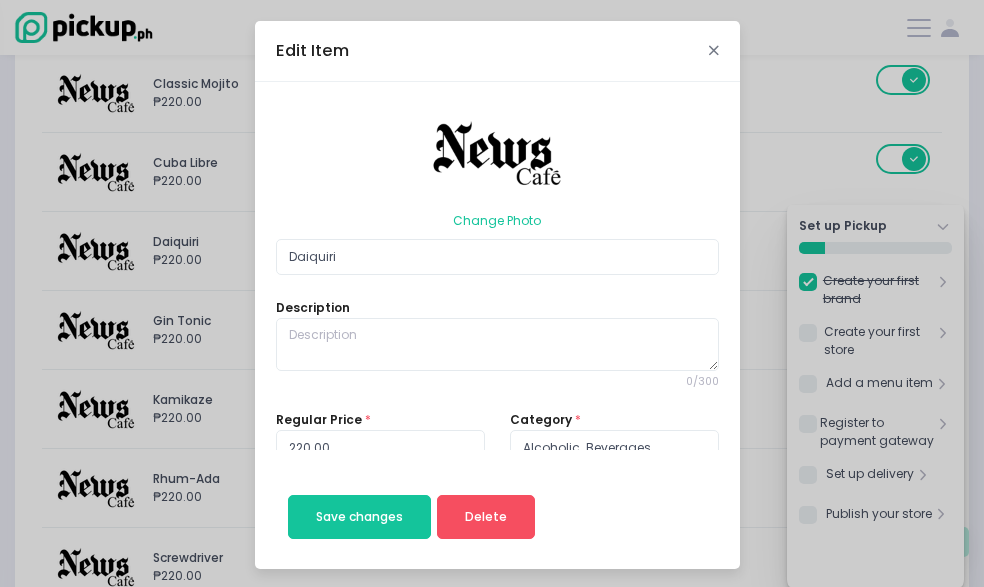drag, startPoint x: 841, startPoint y: 53, endPoint x: 786, endPoint y: 59, distance: 55.326305 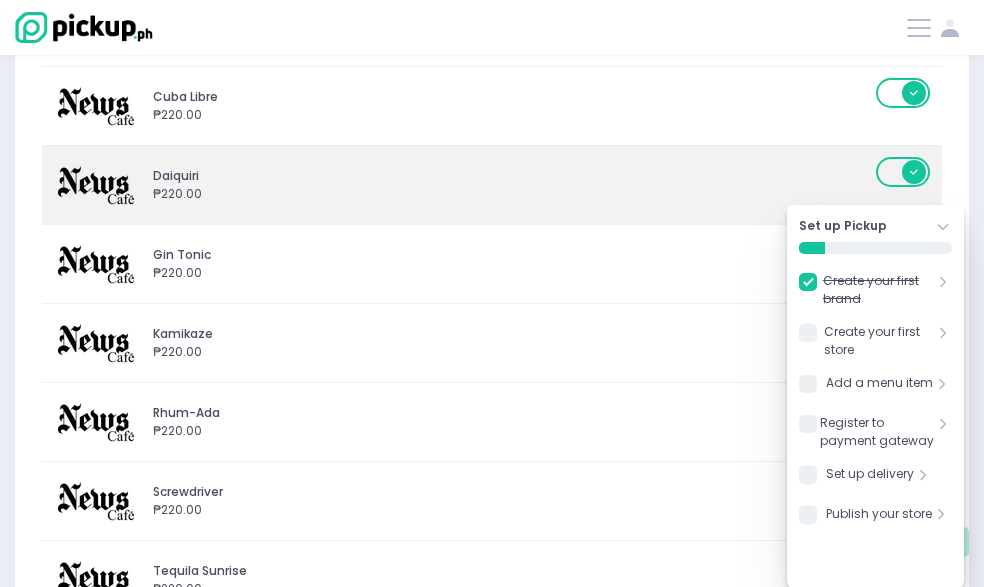 scroll, scrollTop: 7000, scrollLeft: 0, axis: vertical 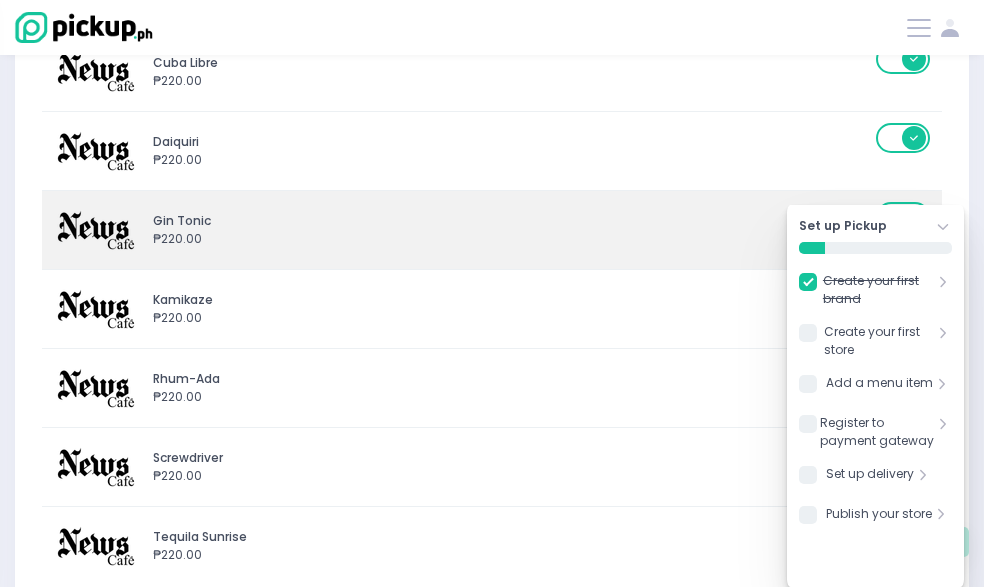 click on "Gin Tonic" at bounding box center (511, 221) 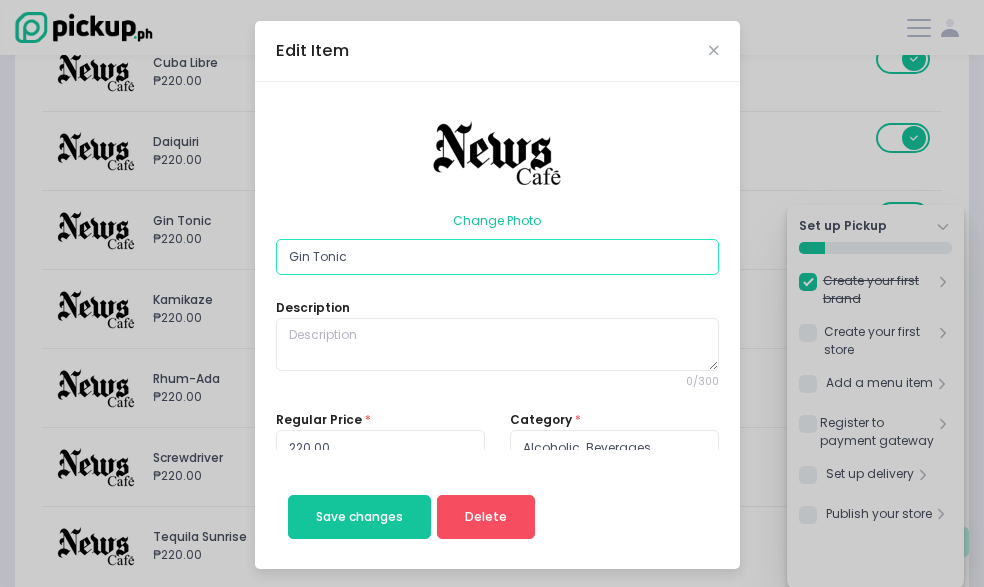 drag, startPoint x: 318, startPoint y: 121, endPoint x: 434, endPoint y: 121, distance: 116 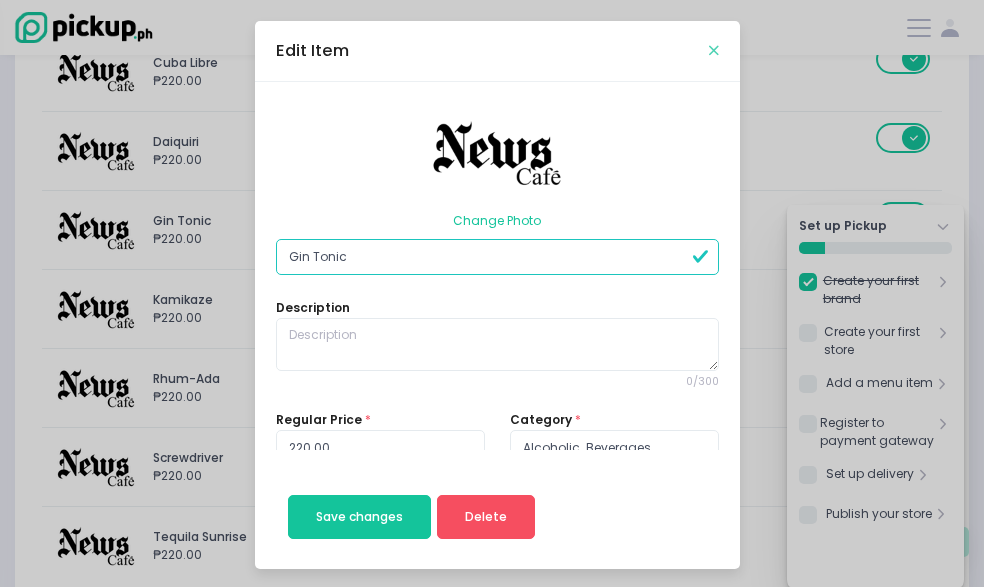 click at bounding box center (714, 50) 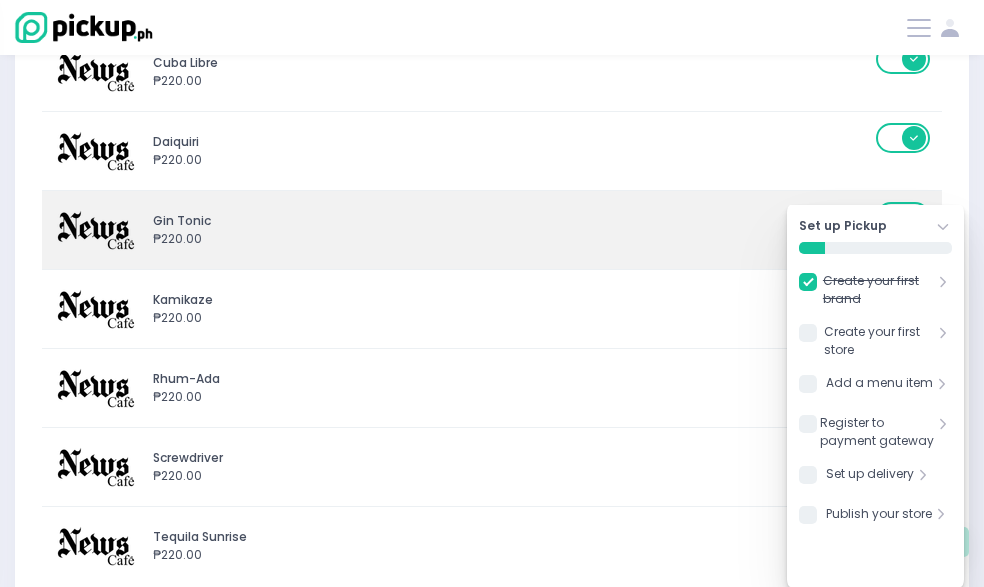 scroll, scrollTop: 7100, scrollLeft: 0, axis: vertical 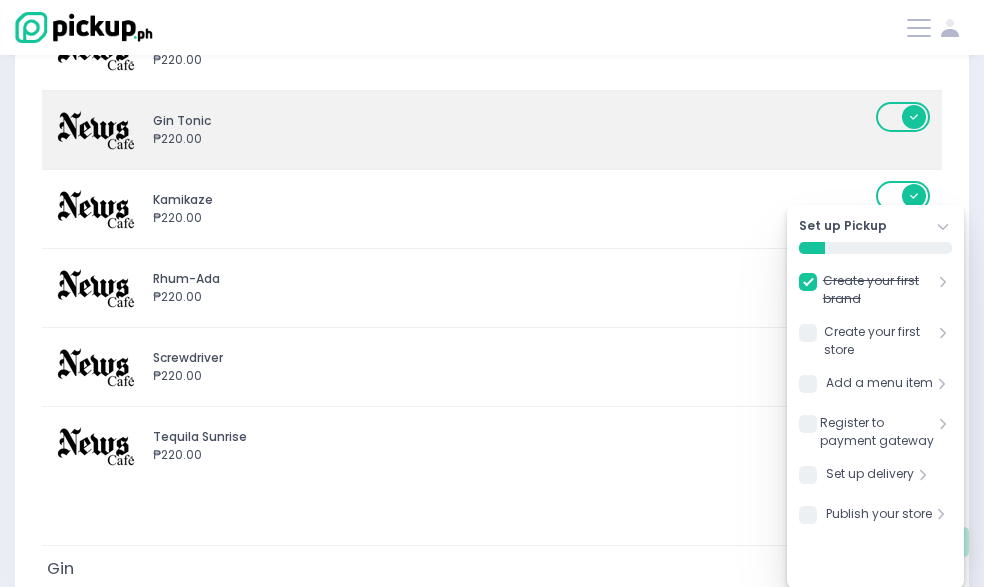 click on "₱220.00" at bounding box center (511, 218) 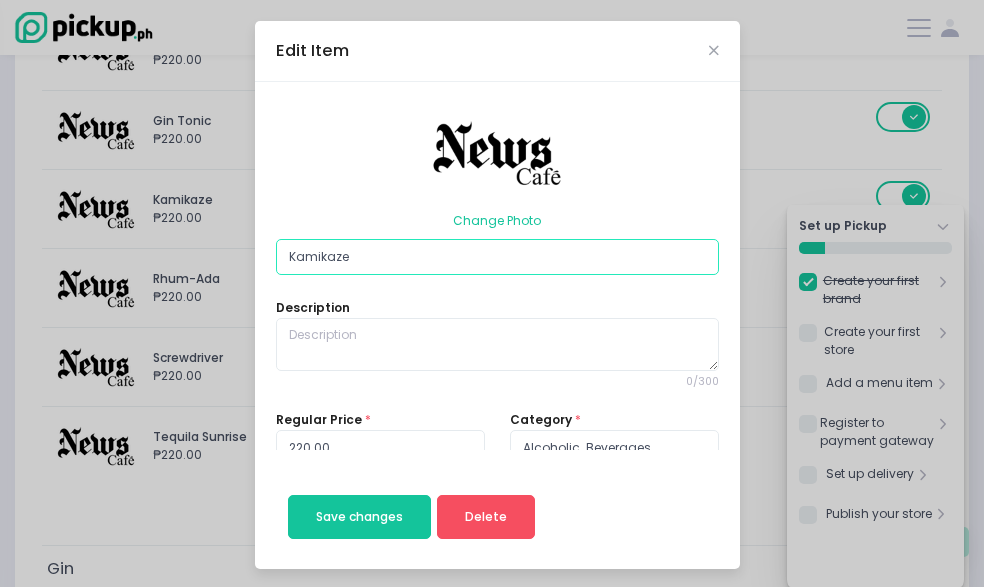 drag, startPoint x: 317, startPoint y: 120, endPoint x: 424, endPoint y: 120, distance: 107 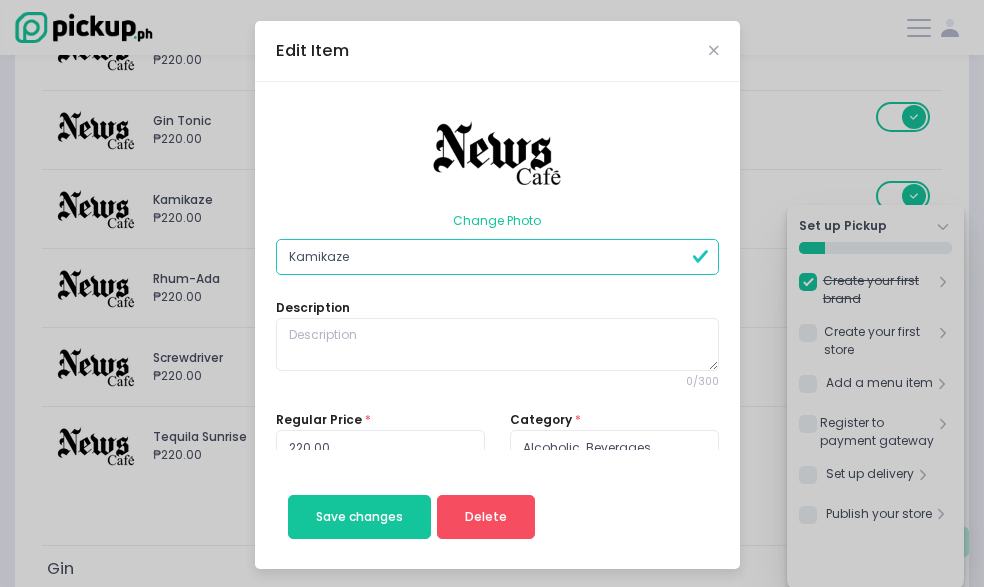 click on "Edit  Item" at bounding box center (497, 51) 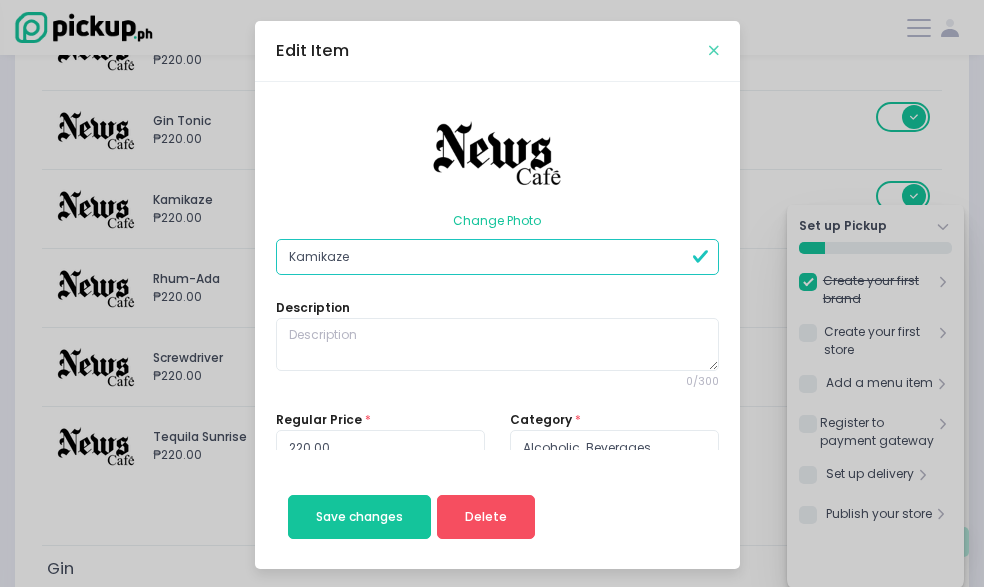click at bounding box center [714, 50] 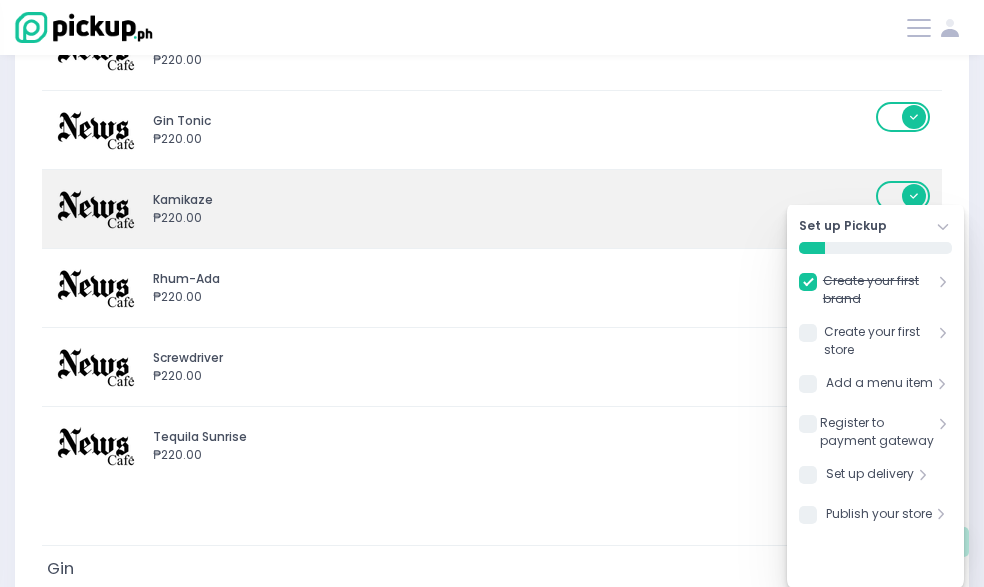 scroll, scrollTop: 7200, scrollLeft: 0, axis: vertical 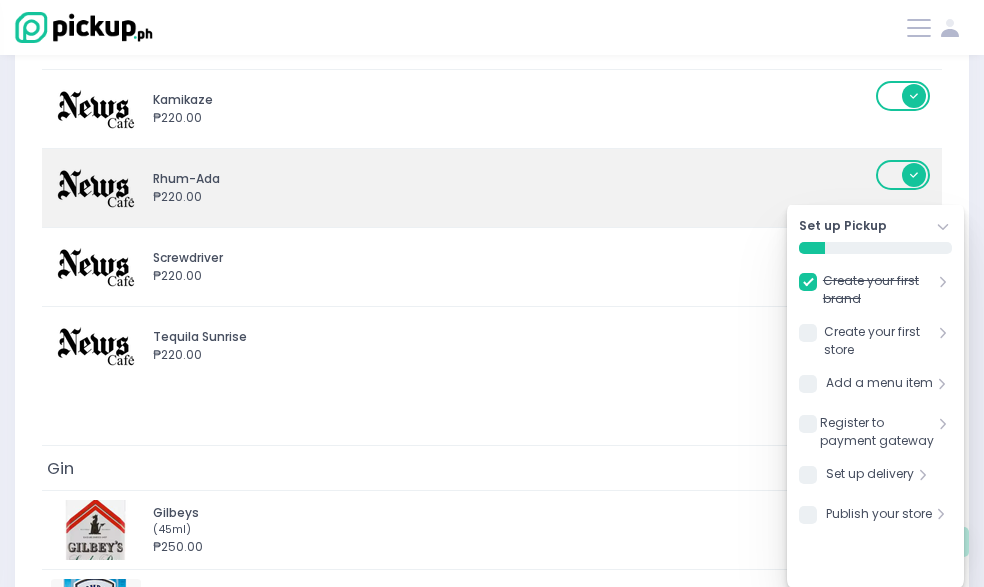 click on "₱220.00" at bounding box center [511, 197] 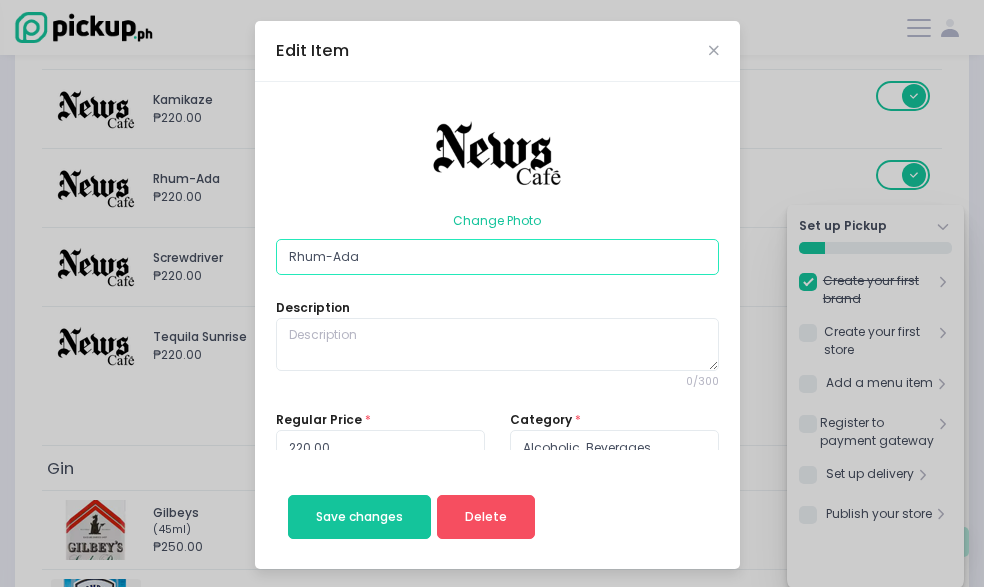 drag, startPoint x: 310, startPoint y: 116, endPoint x: 451, endPoint y: 129, distance: 141.59802 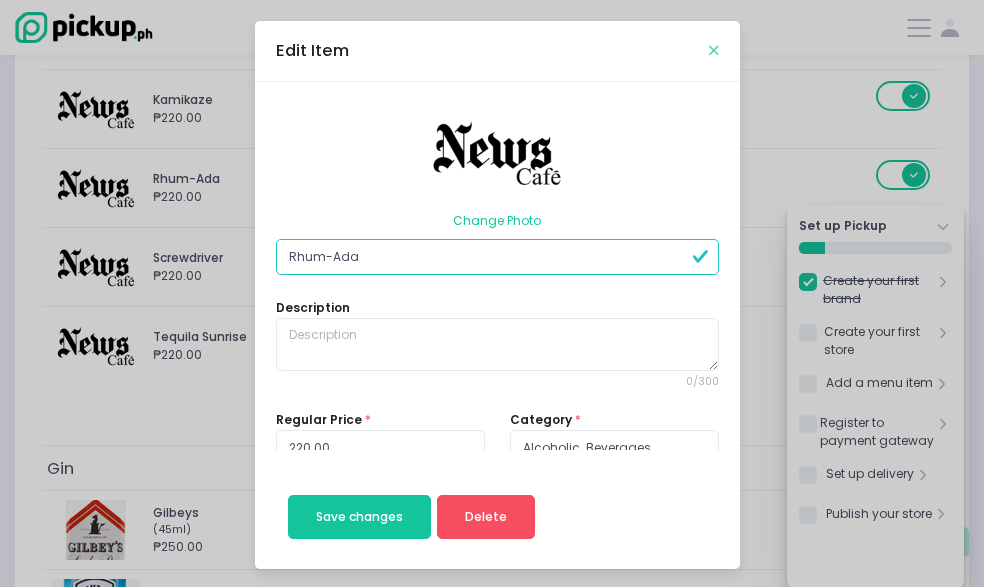 click at bounding box center [714, 50] 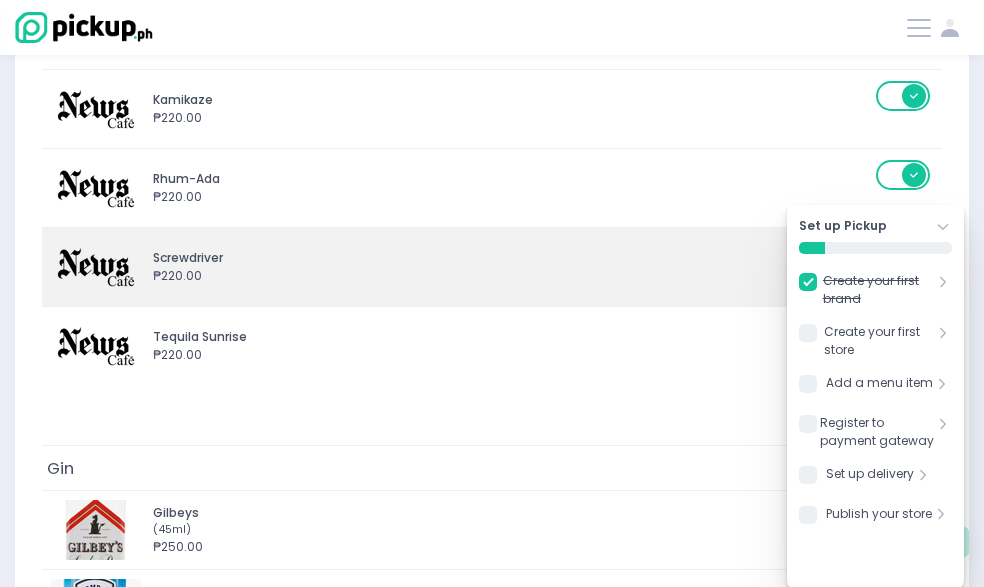 click on "₱220.00" at bounding box center (511, 276) 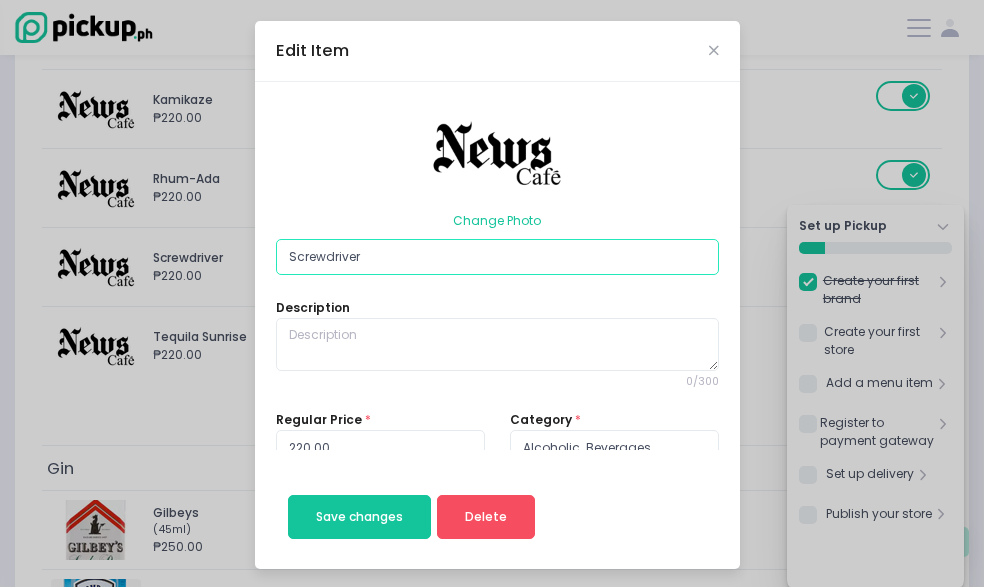drag, startPoint x: 311, startPoint y: 117, endPoint x: 444, endPoint y: 121, distance: 133.06013 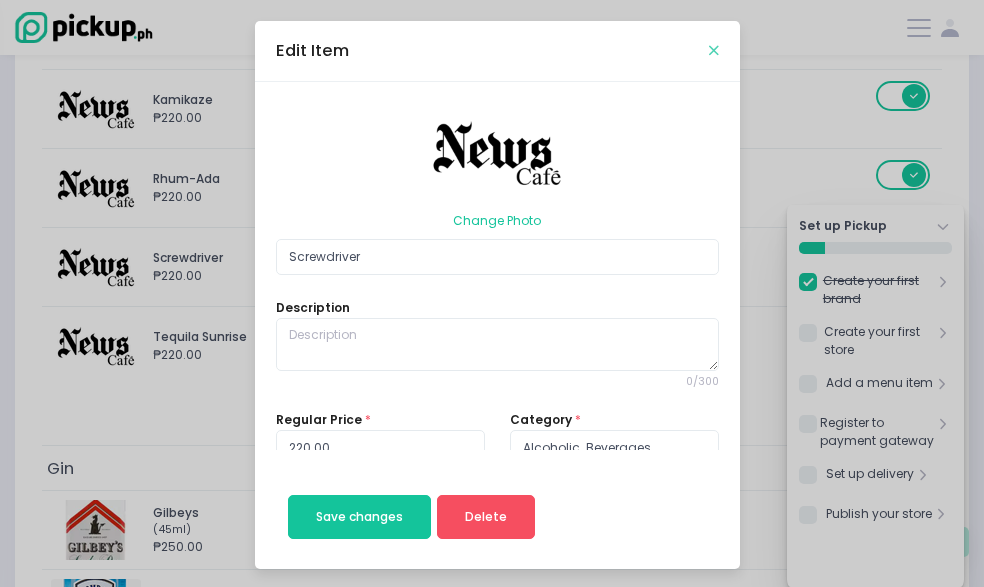 click at bounding box center [714, 50] 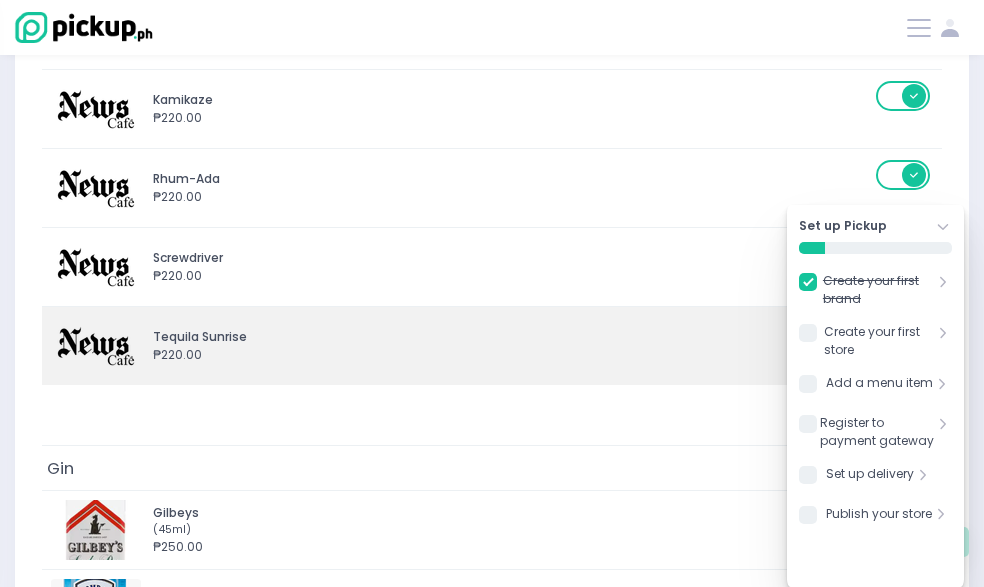 click on "Tequila Sunrise ₱220.00" at bounding box center [463, 346] 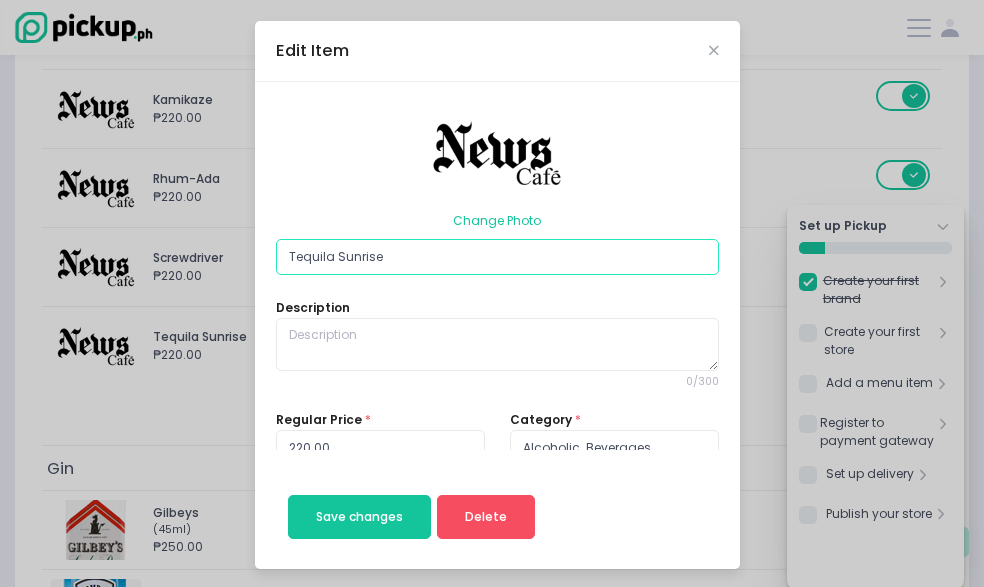 drag, startPoint x: 315, startPoint y: 119, endPoint x: 466, endPoint y: 129, distance: 151.33076 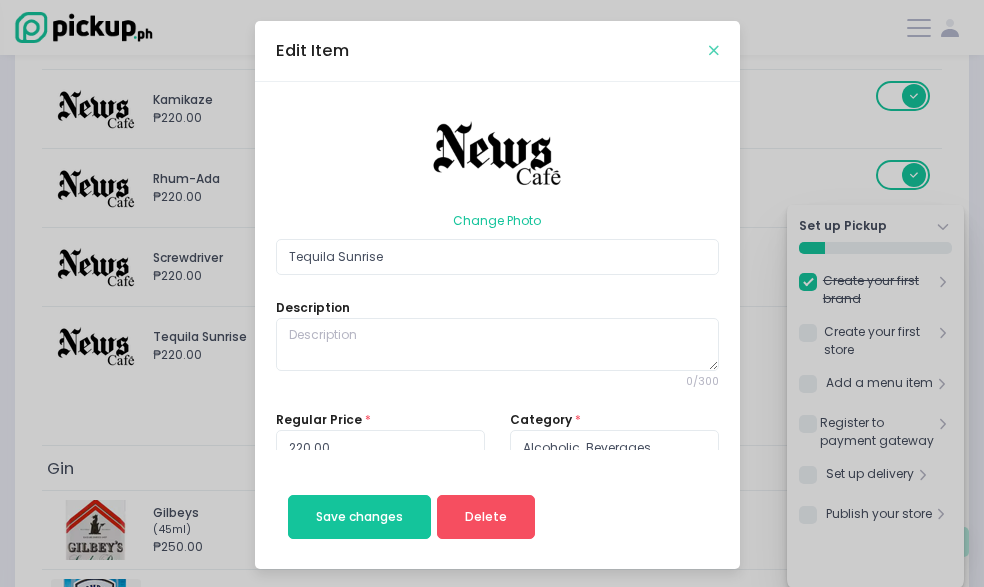 click at bounding box center [714, 50] 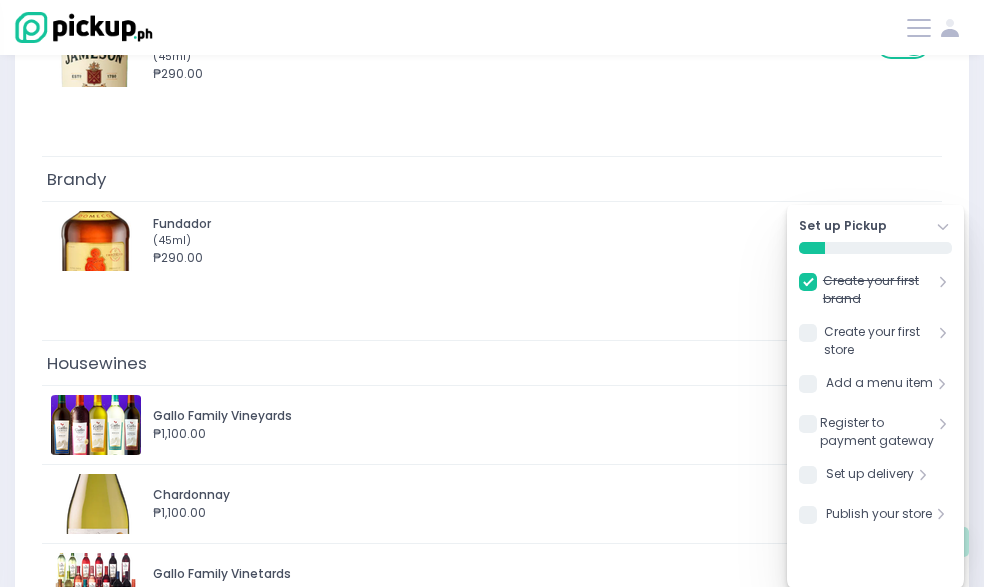 scroll, scrollTop: 9766, scrollLeft: 0, axis: vertical 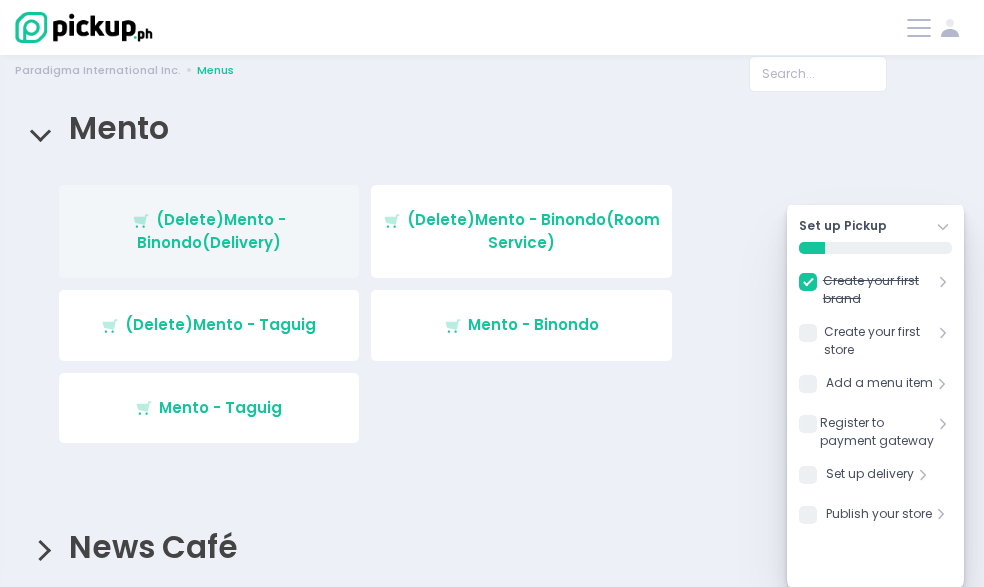 click on "Stockholm-icons / Shopping / Cart1 Created with Sketch. (Delete)Mento - [CITY](Delivery)" at bounding box center (209, 231) 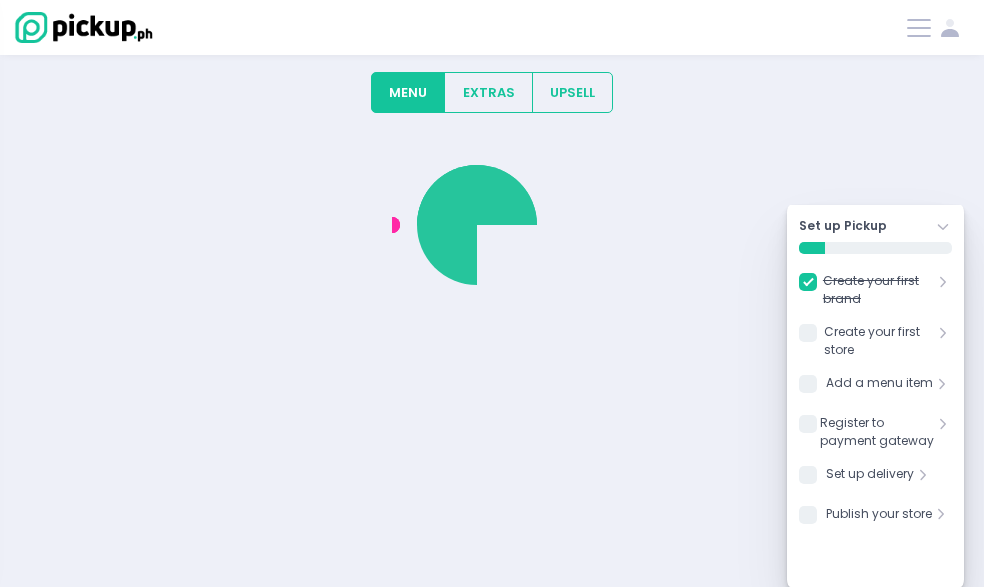 checkbox on "true" 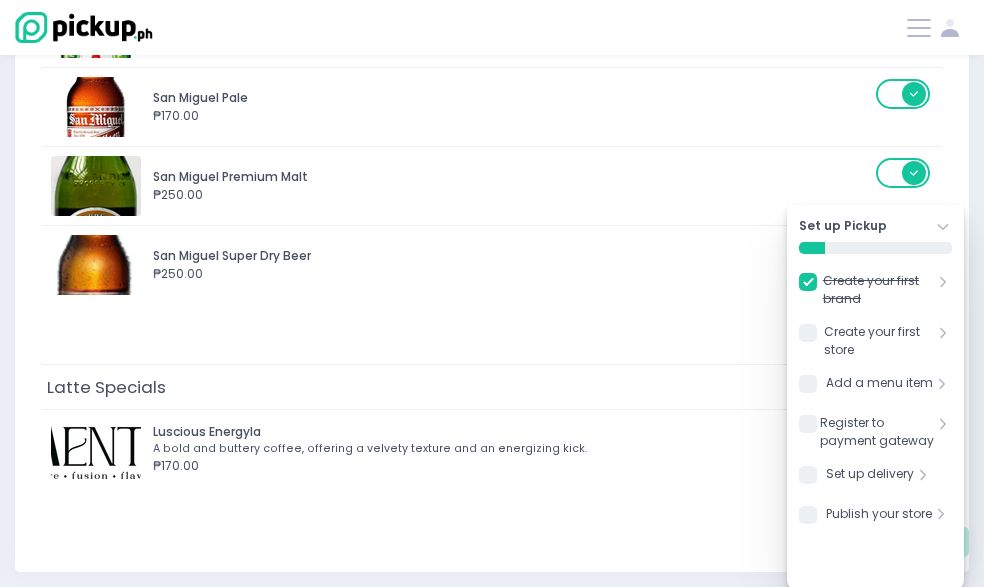 scroll, scrollTop: 11900, scrollLeft: 0, axis: vertical 